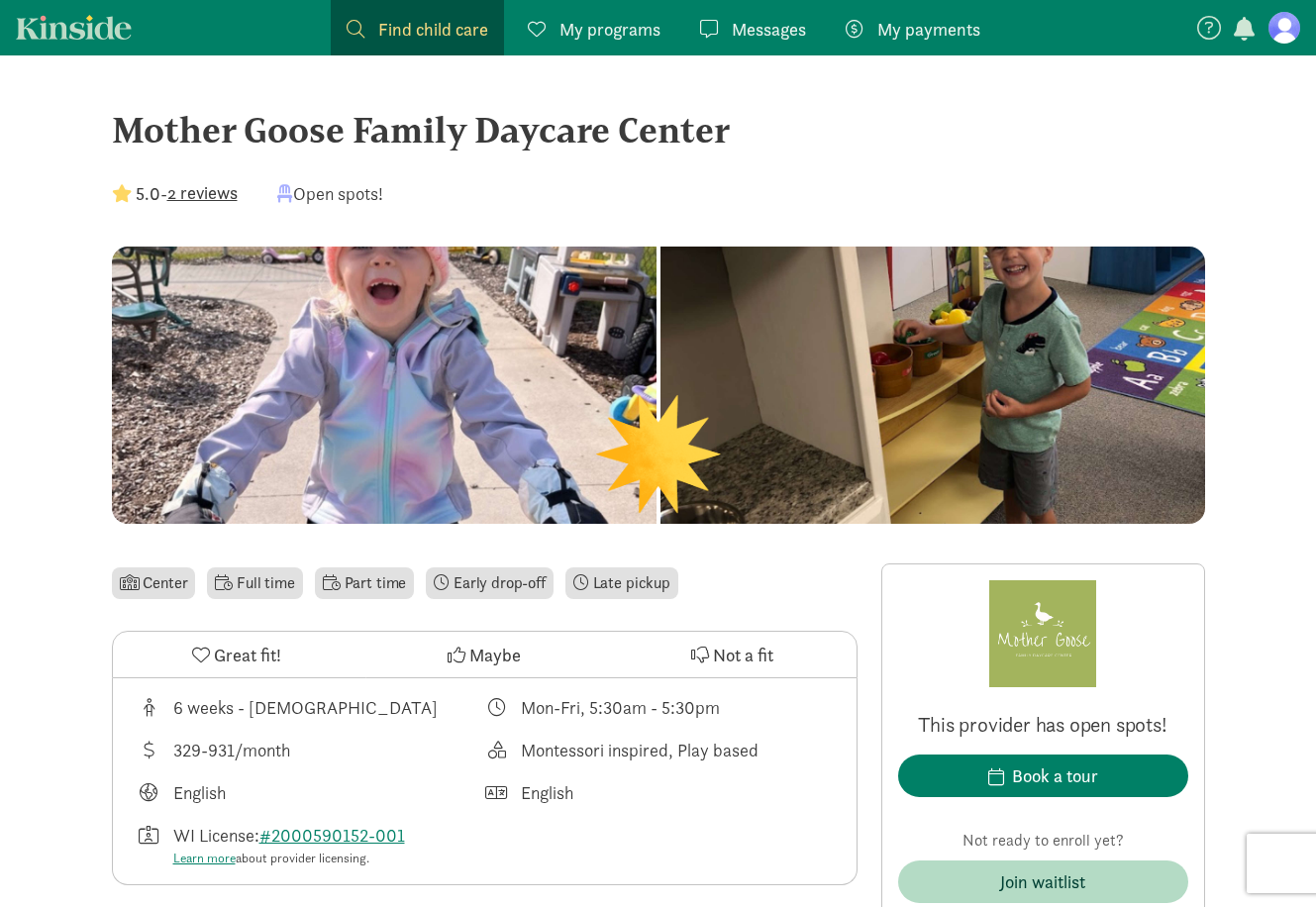 scroll, scrollTop: 0, scrollLeft: 0, axis: both 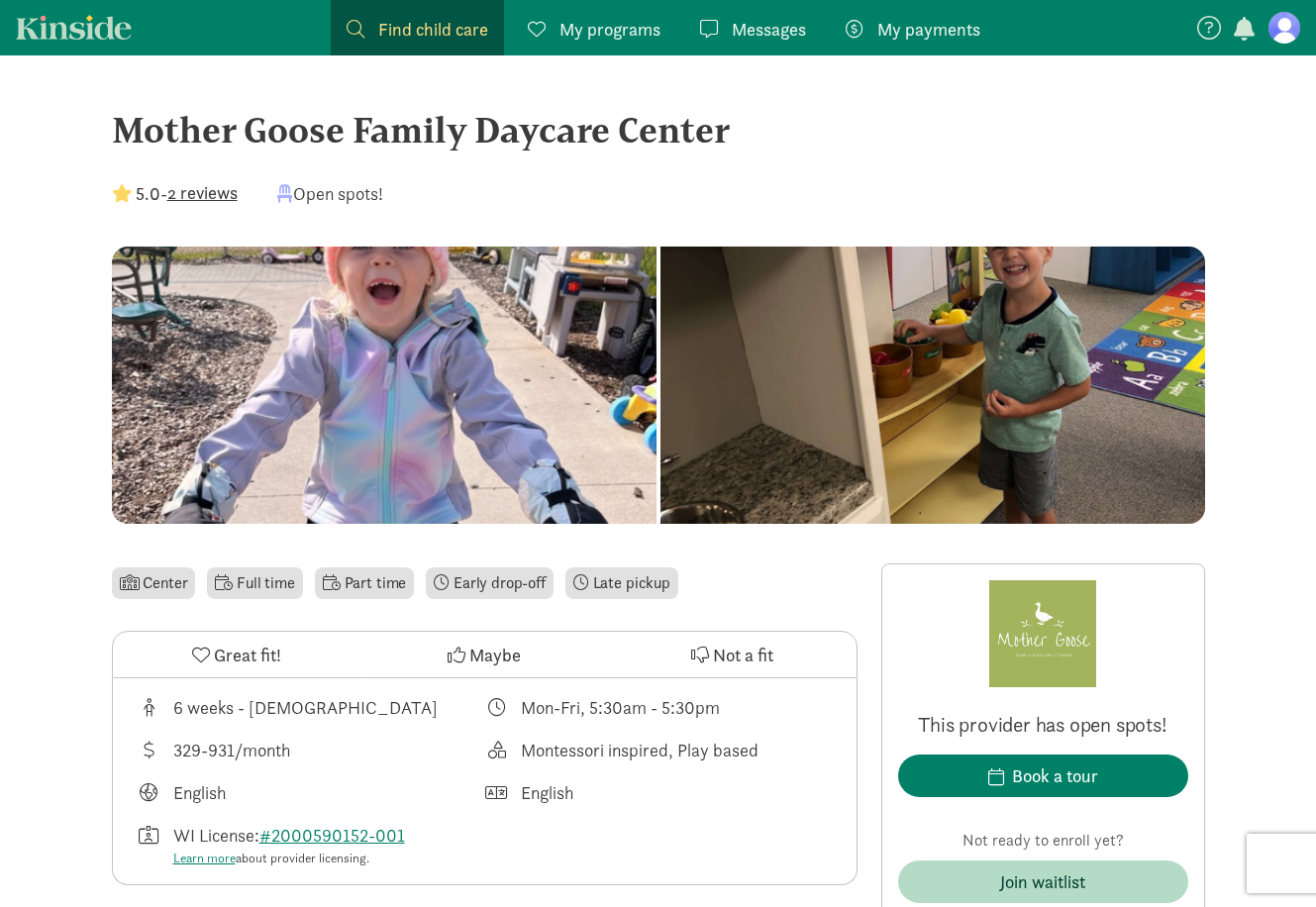 click at bounding box center (1284, 28) 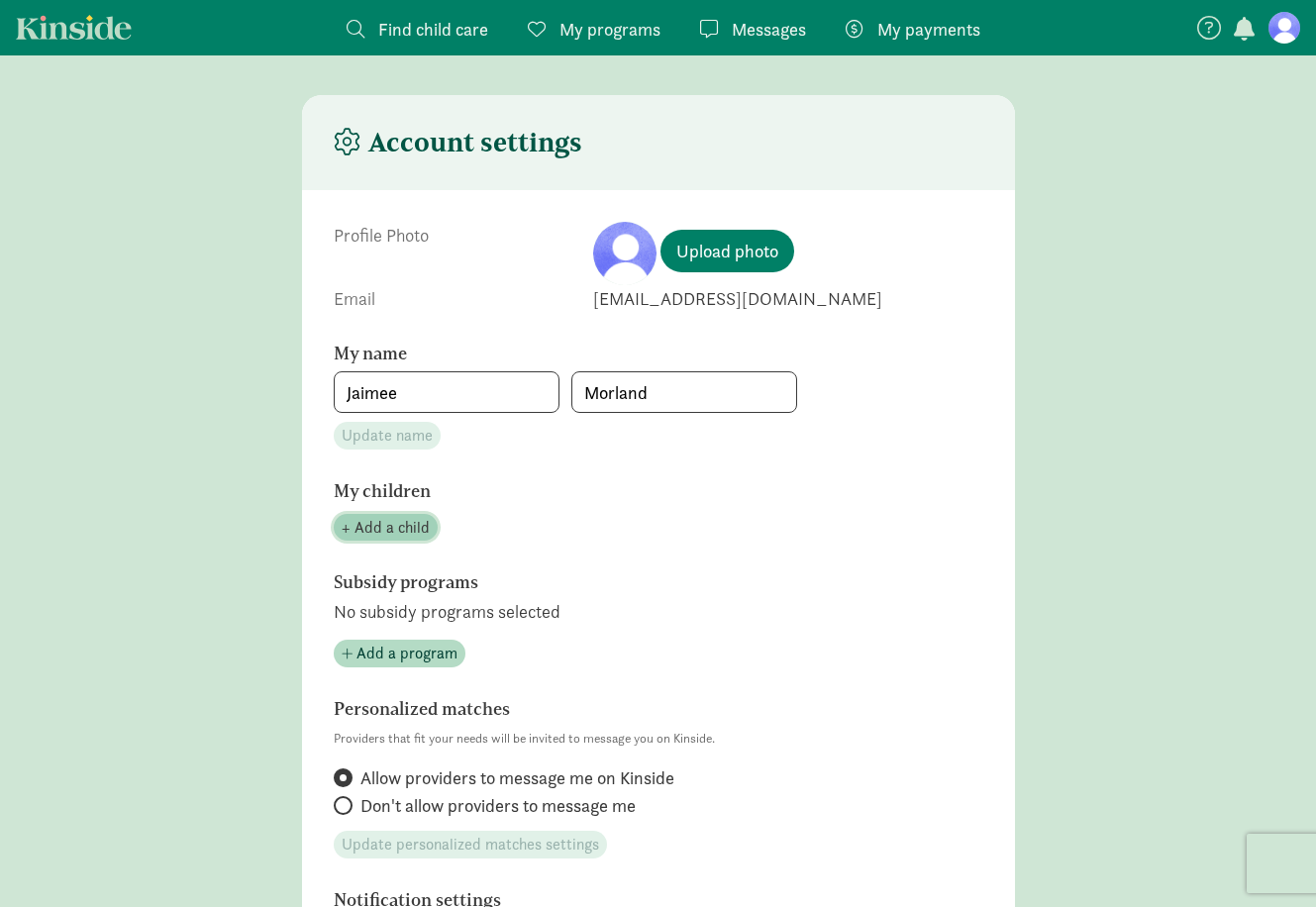 click on "+ Add a child" at bounding box center [385, 528] 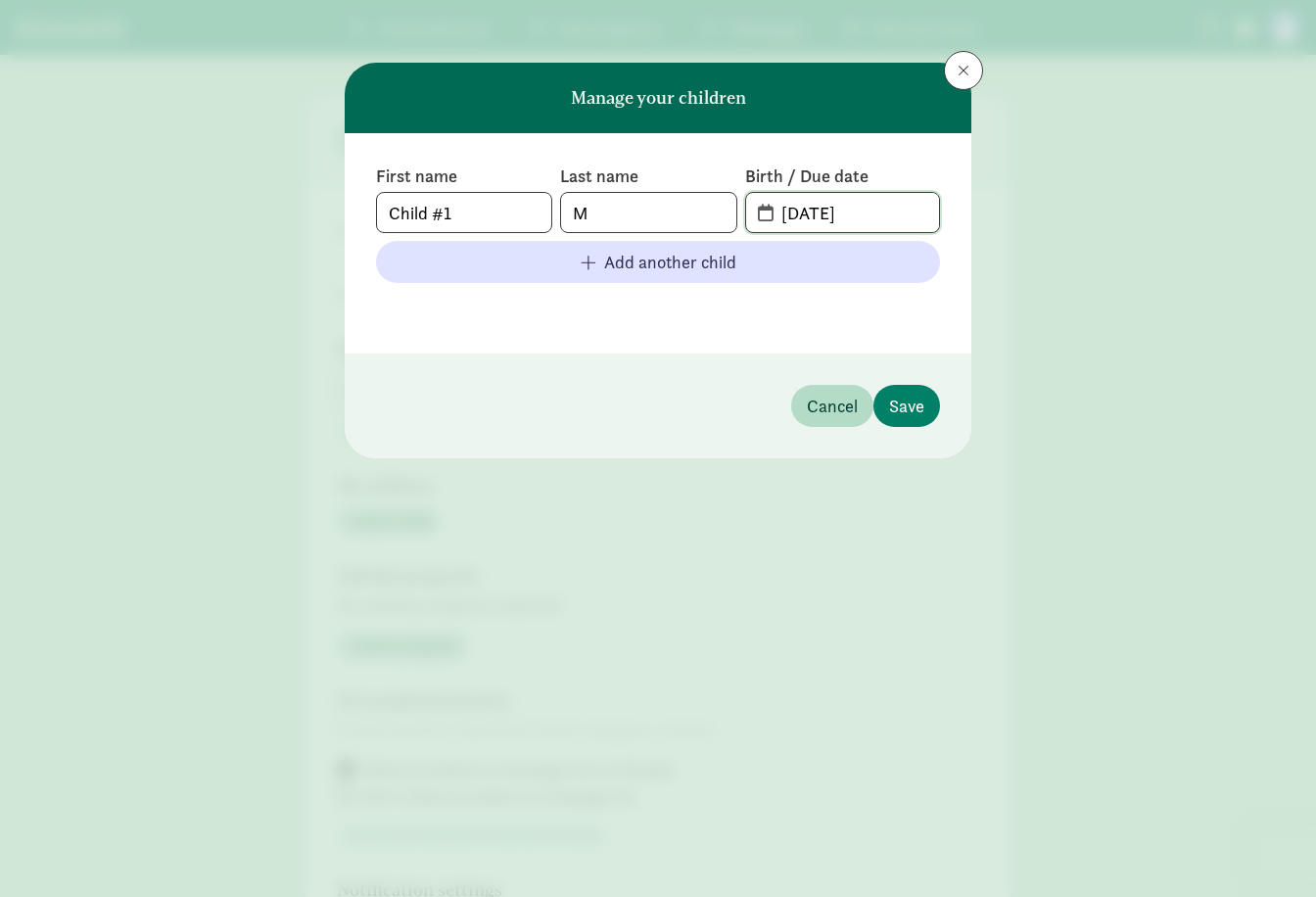 click on "[DATE]" 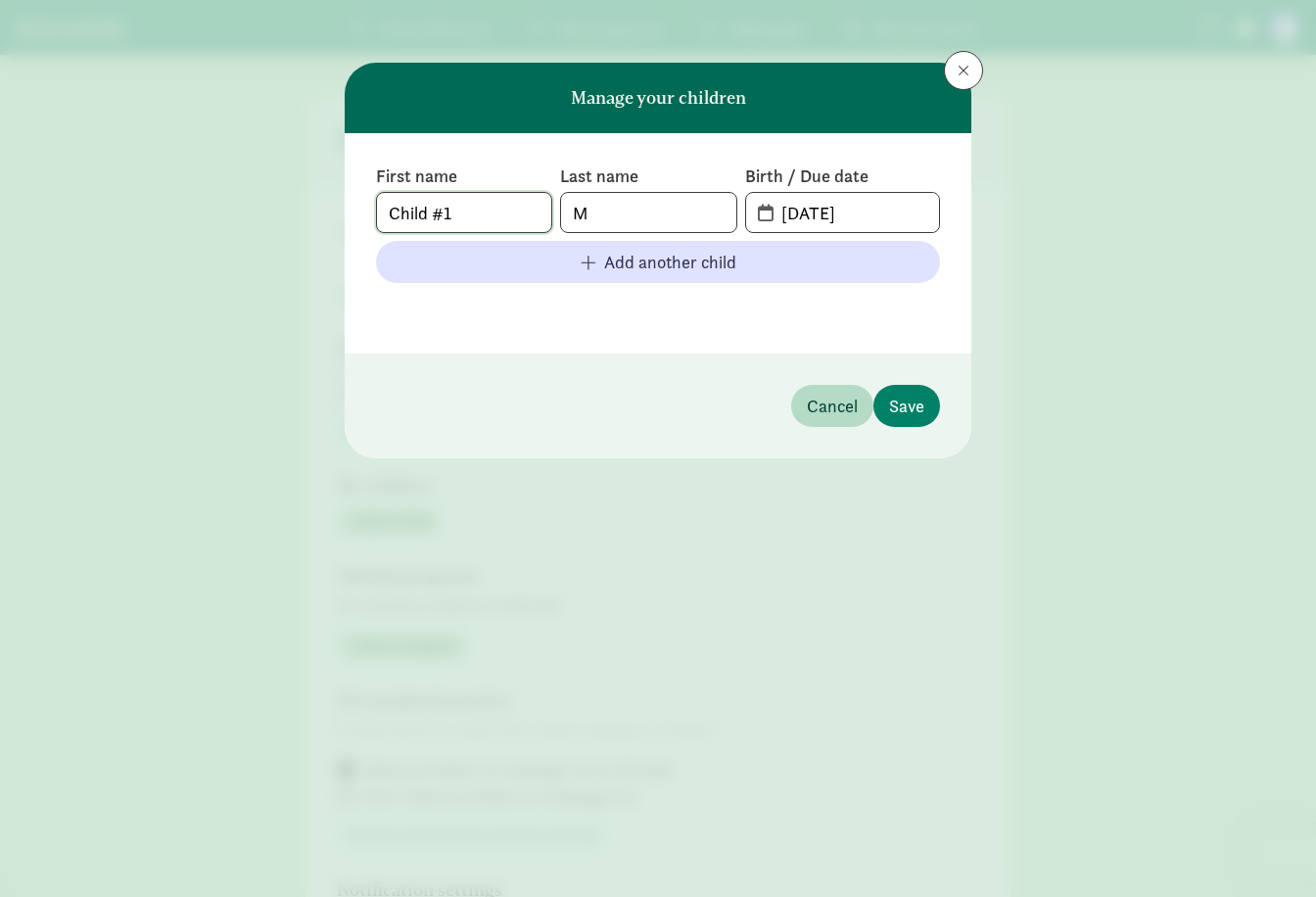 drag, startPoint x: 514, startPoint y: 220, endPoint x: 355, endPoint y: 218, distance: 159.01258 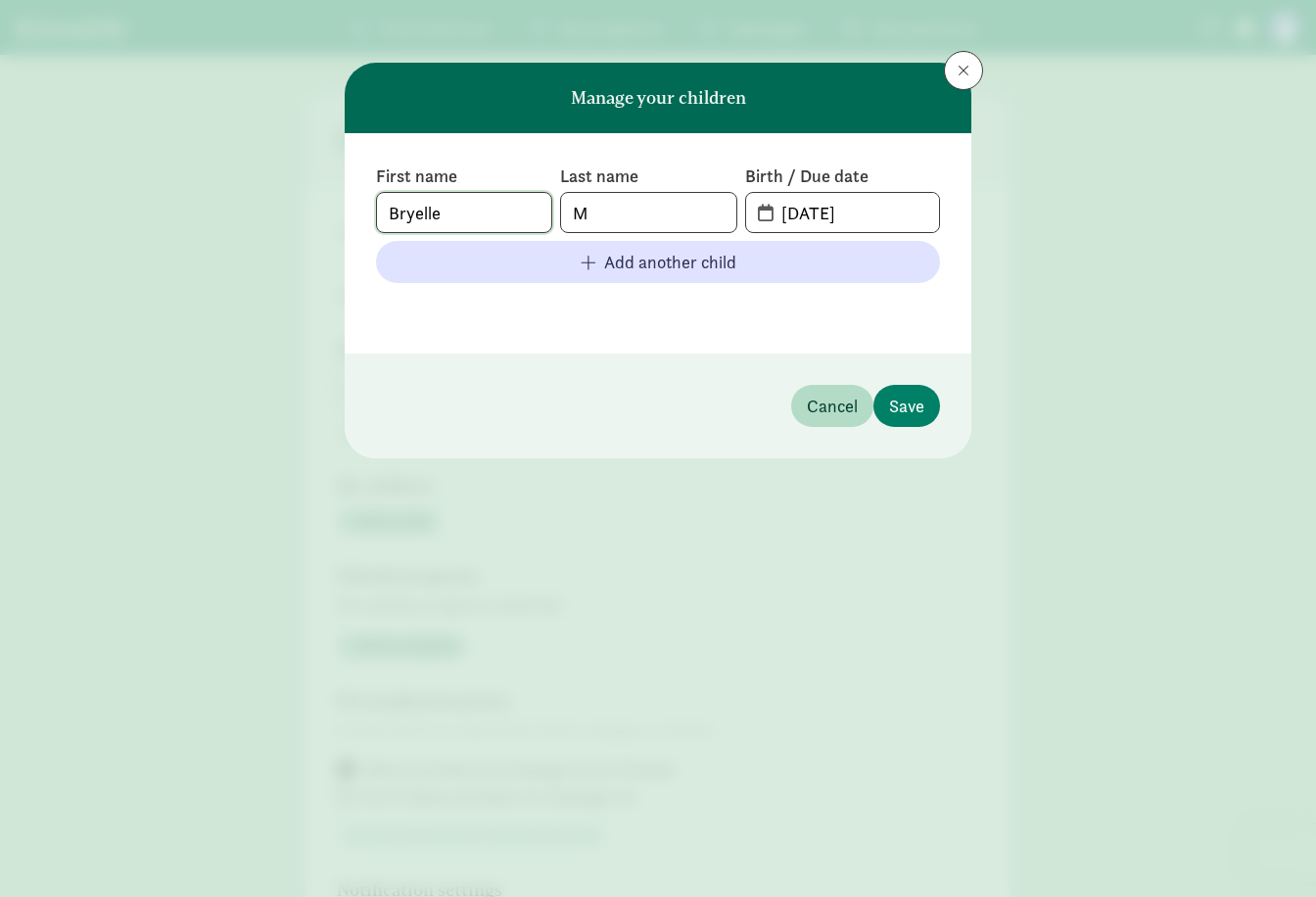 type on "Bryelle" 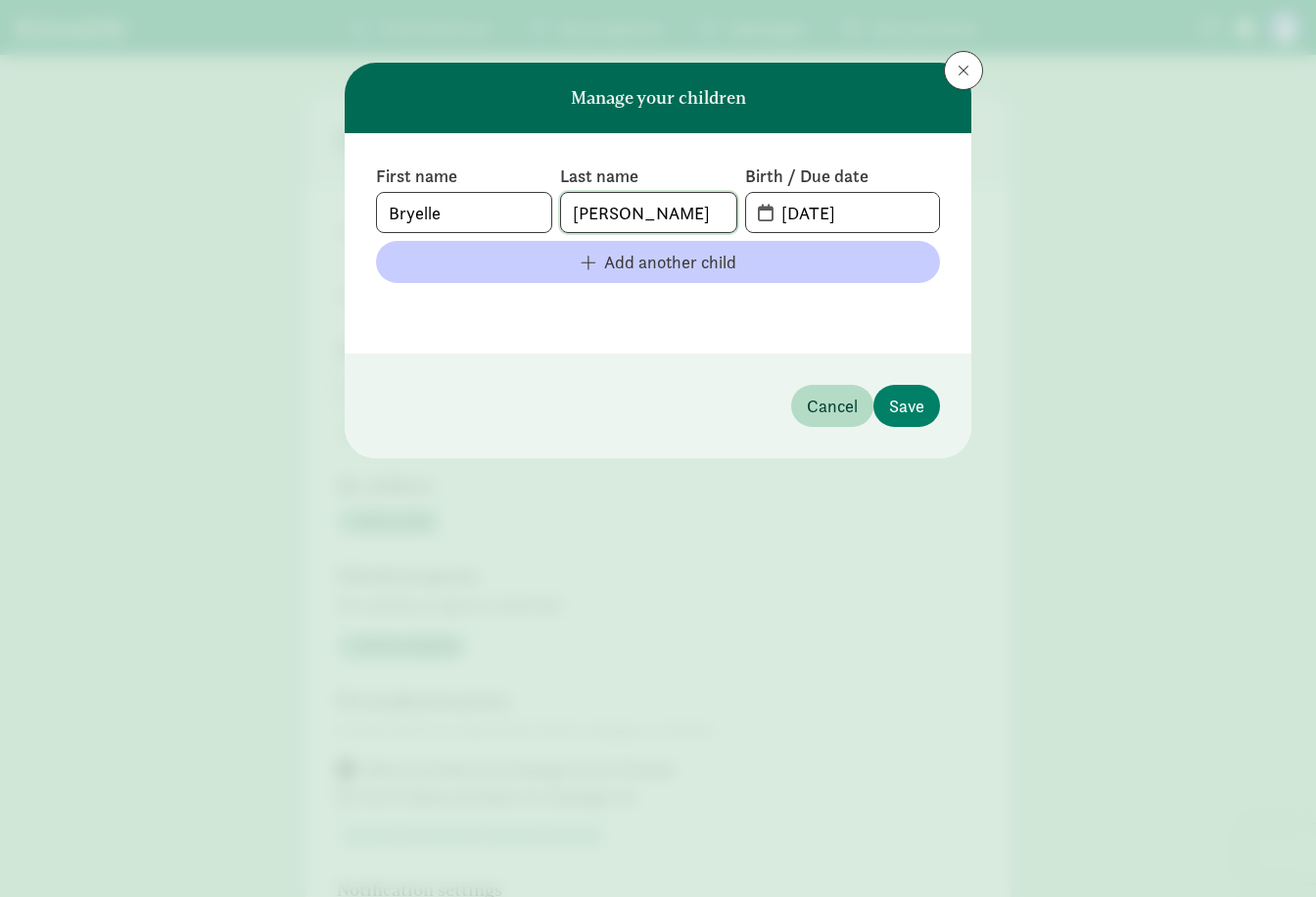 type on "[PERSON_NAME]" 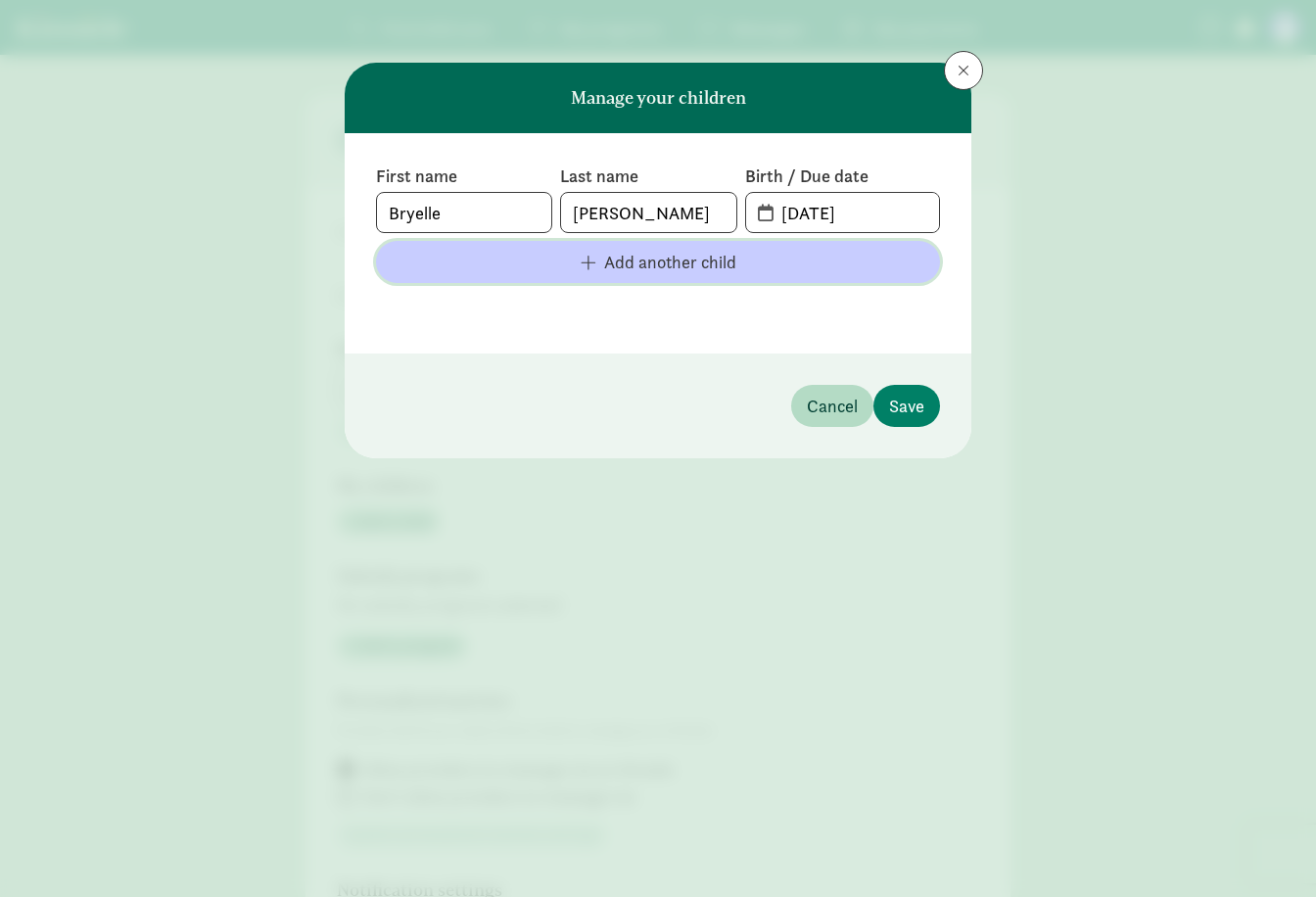 click on "Add another child" at bounding box center (658, 261) 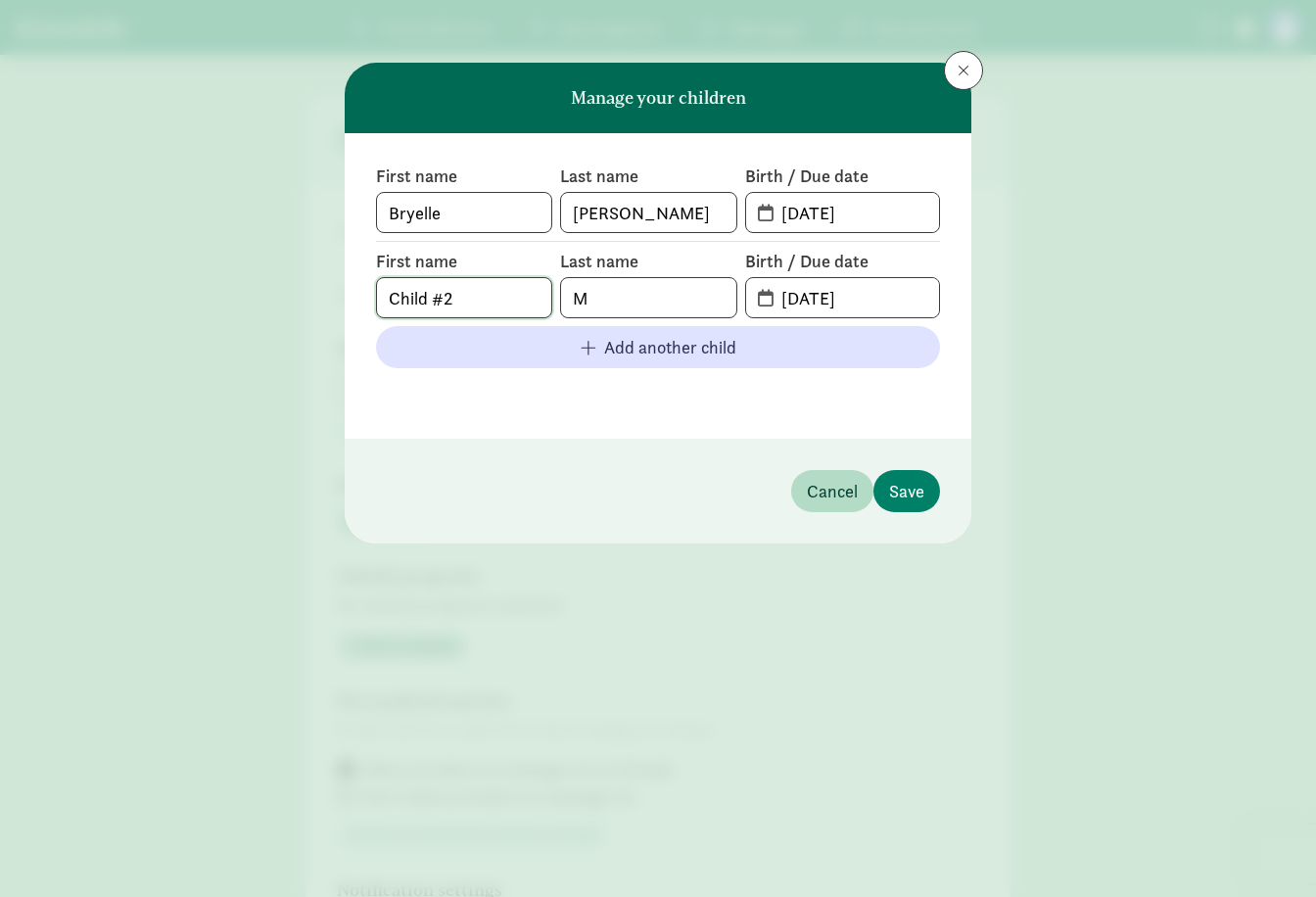 click on "Child #2" 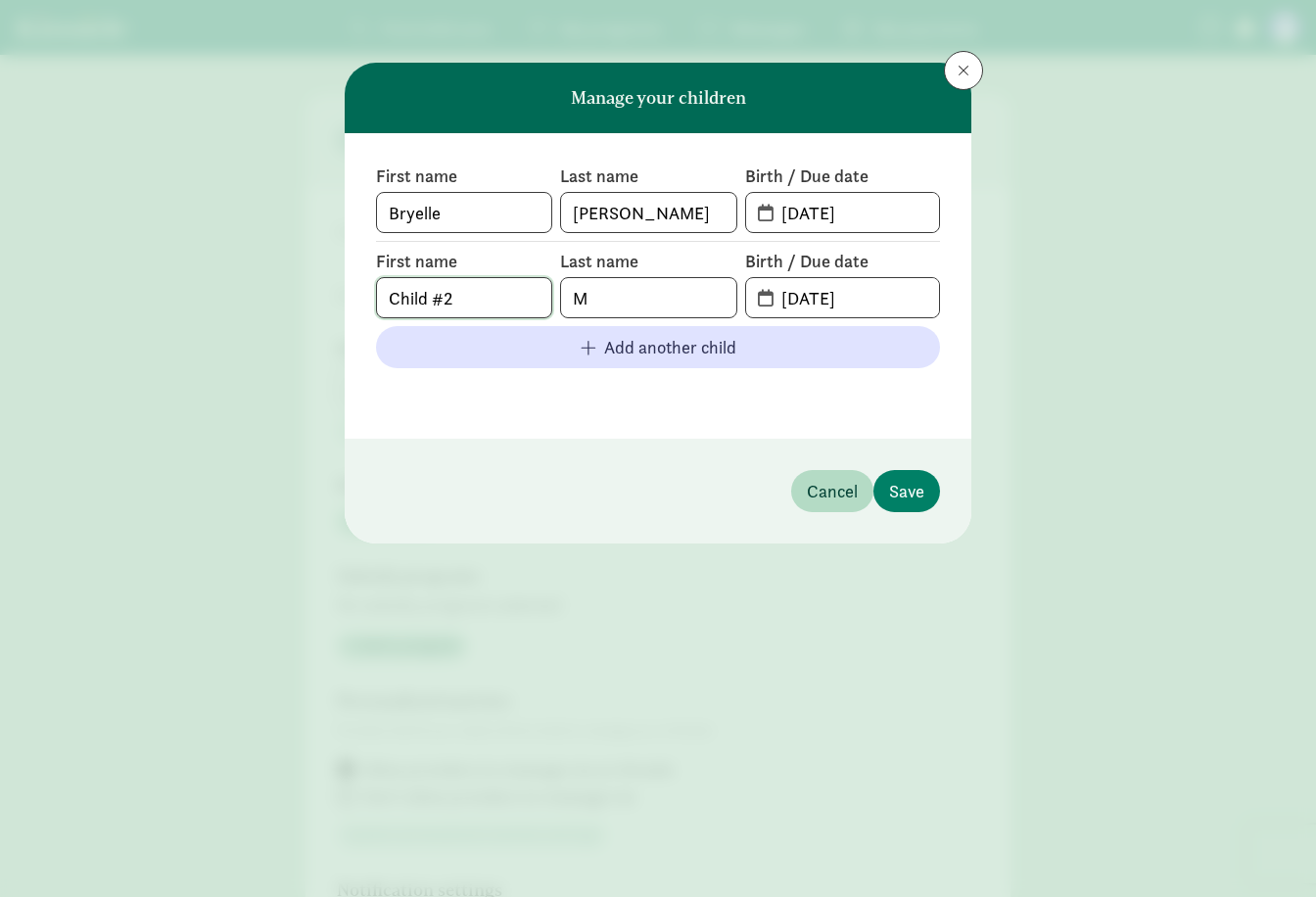 drag, startPoint x: 462, startPoint y: 295, endPoint x: 367, endPoint y: 298, distance: 95.04736 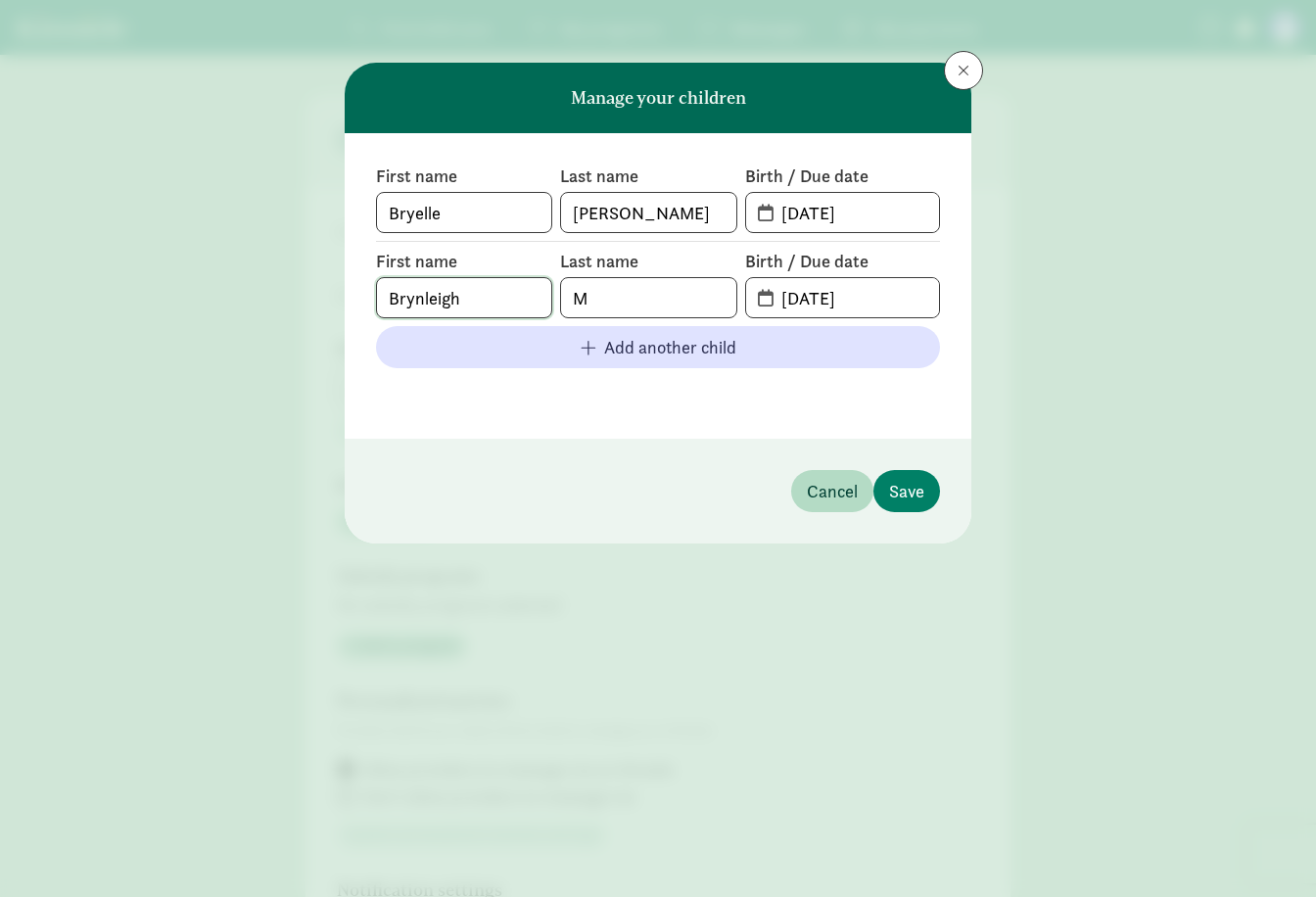type on "Brynleigh" 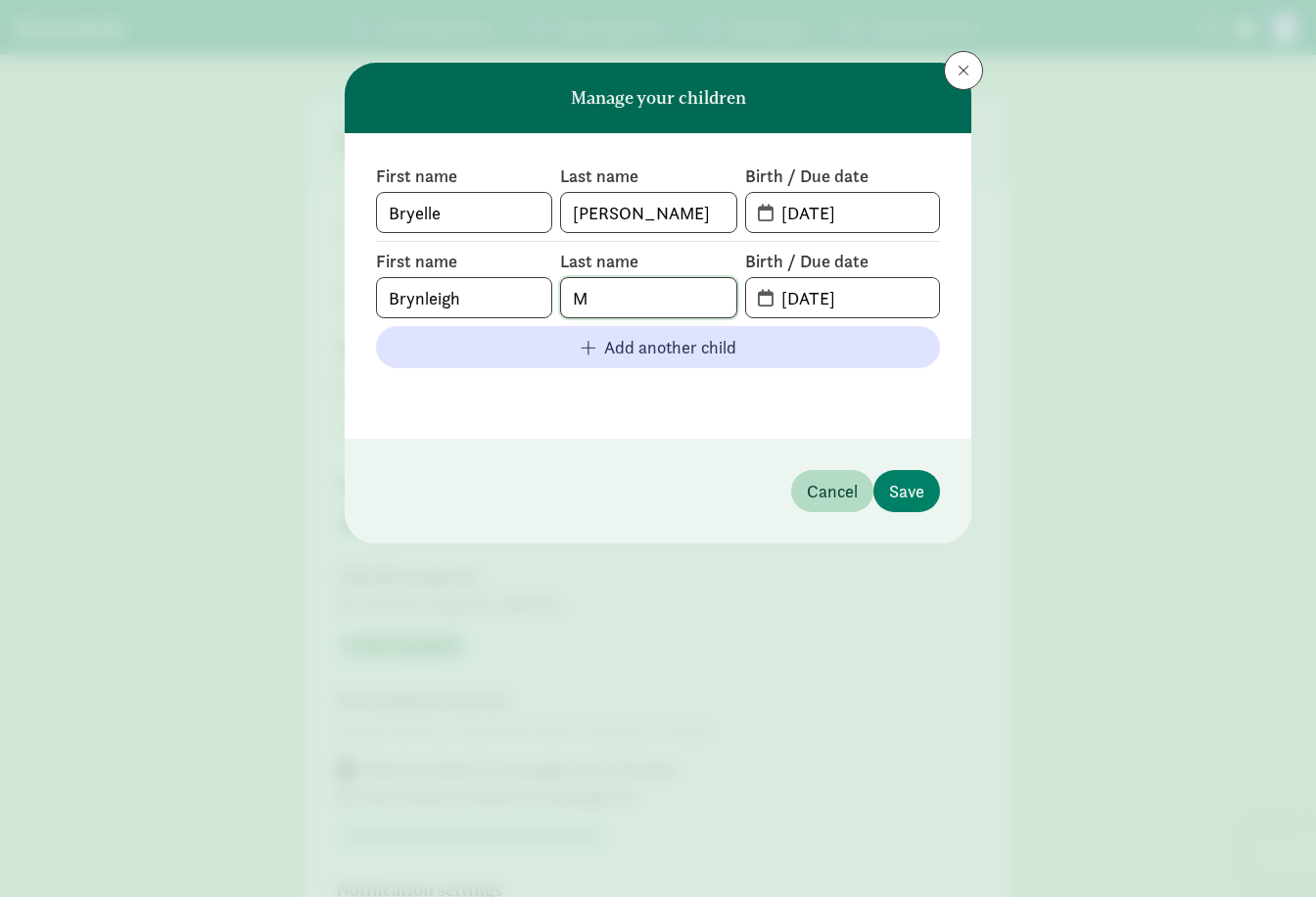 drag, startPoint x: 637, startPoint y: 304, endPoint x: 540, endPoint y: 307, distance: 97.04638 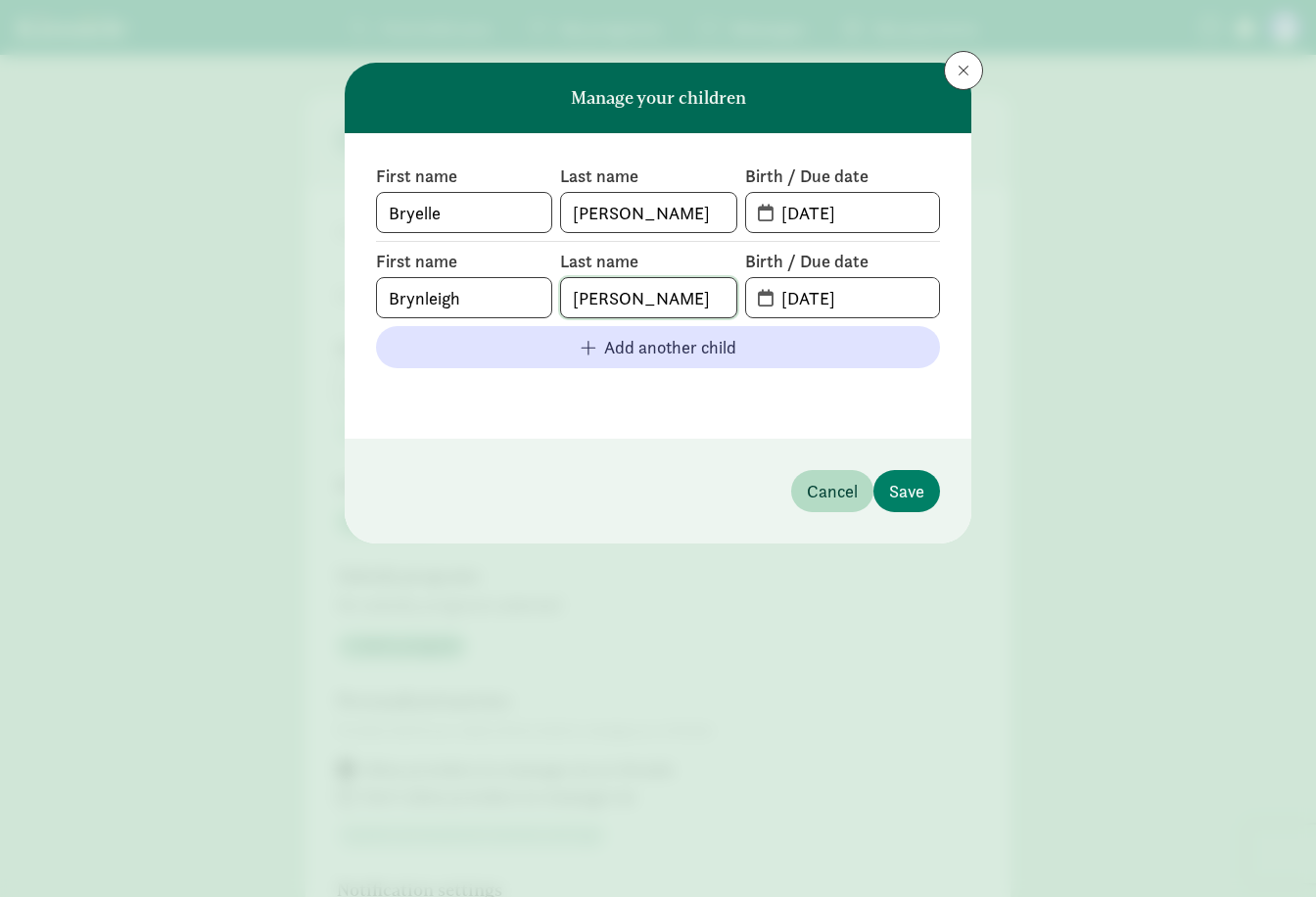 type on "[PERSON_NAME]" 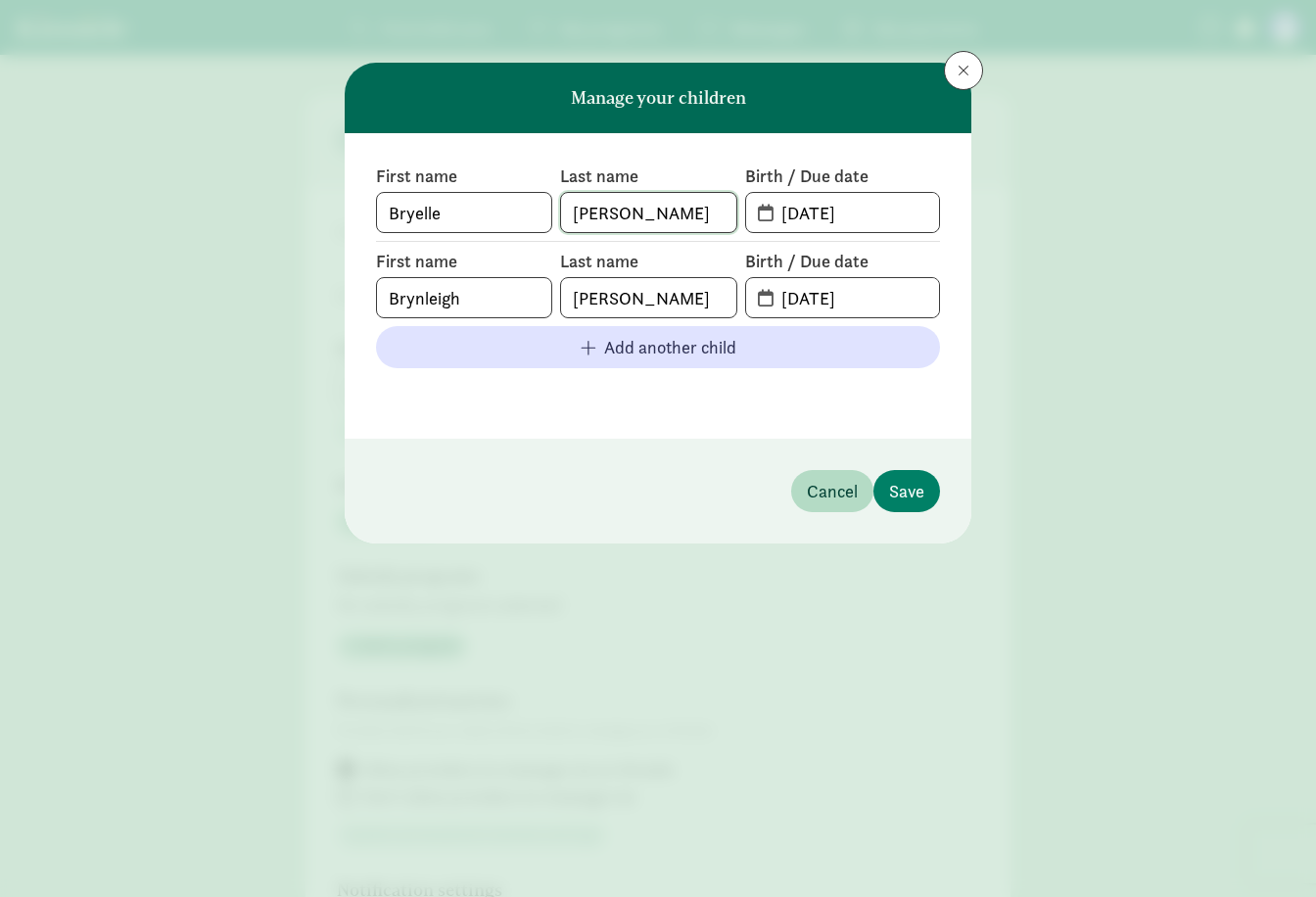 click on "[PERSON_NAME]" 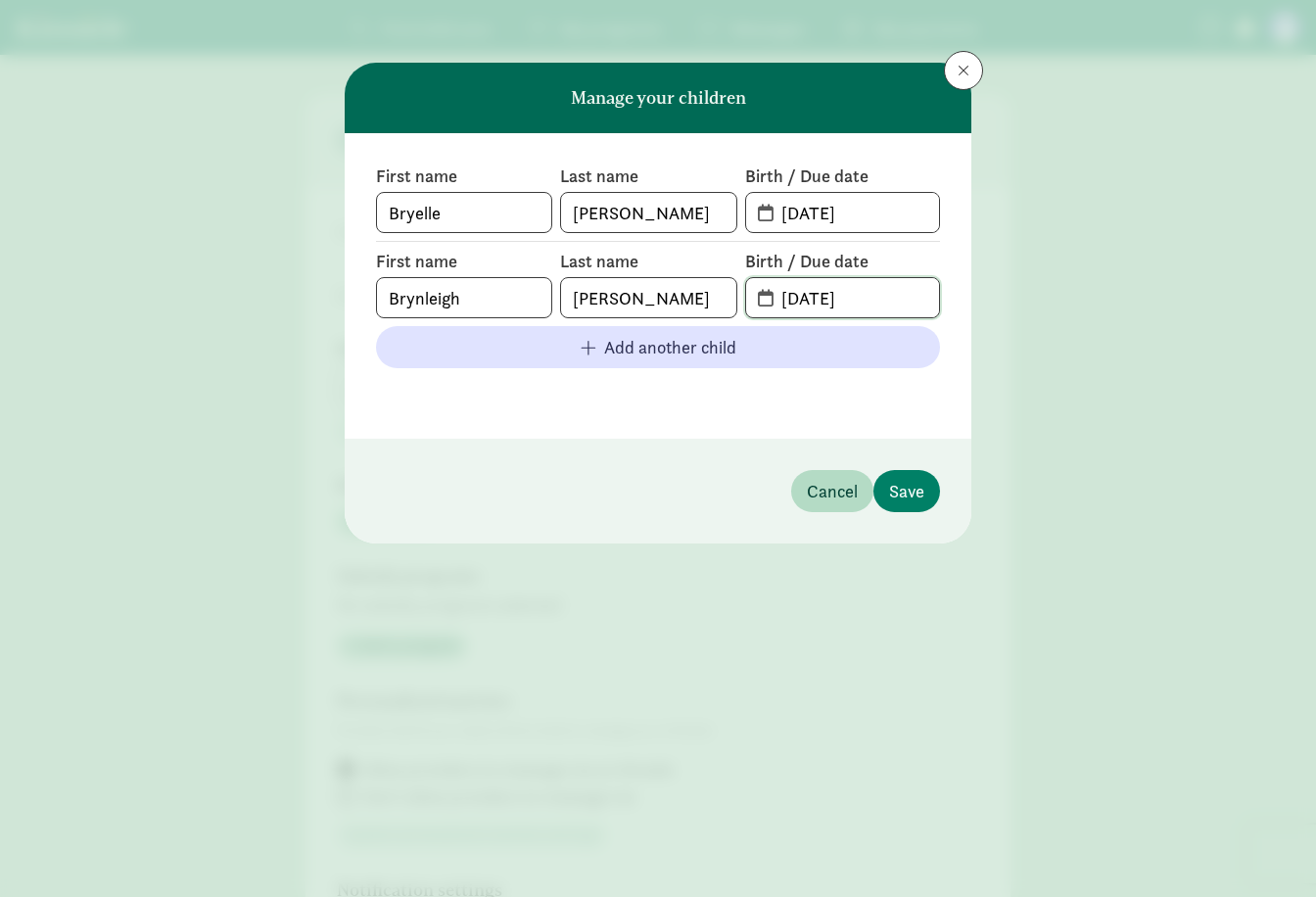 click on "[DATE]" 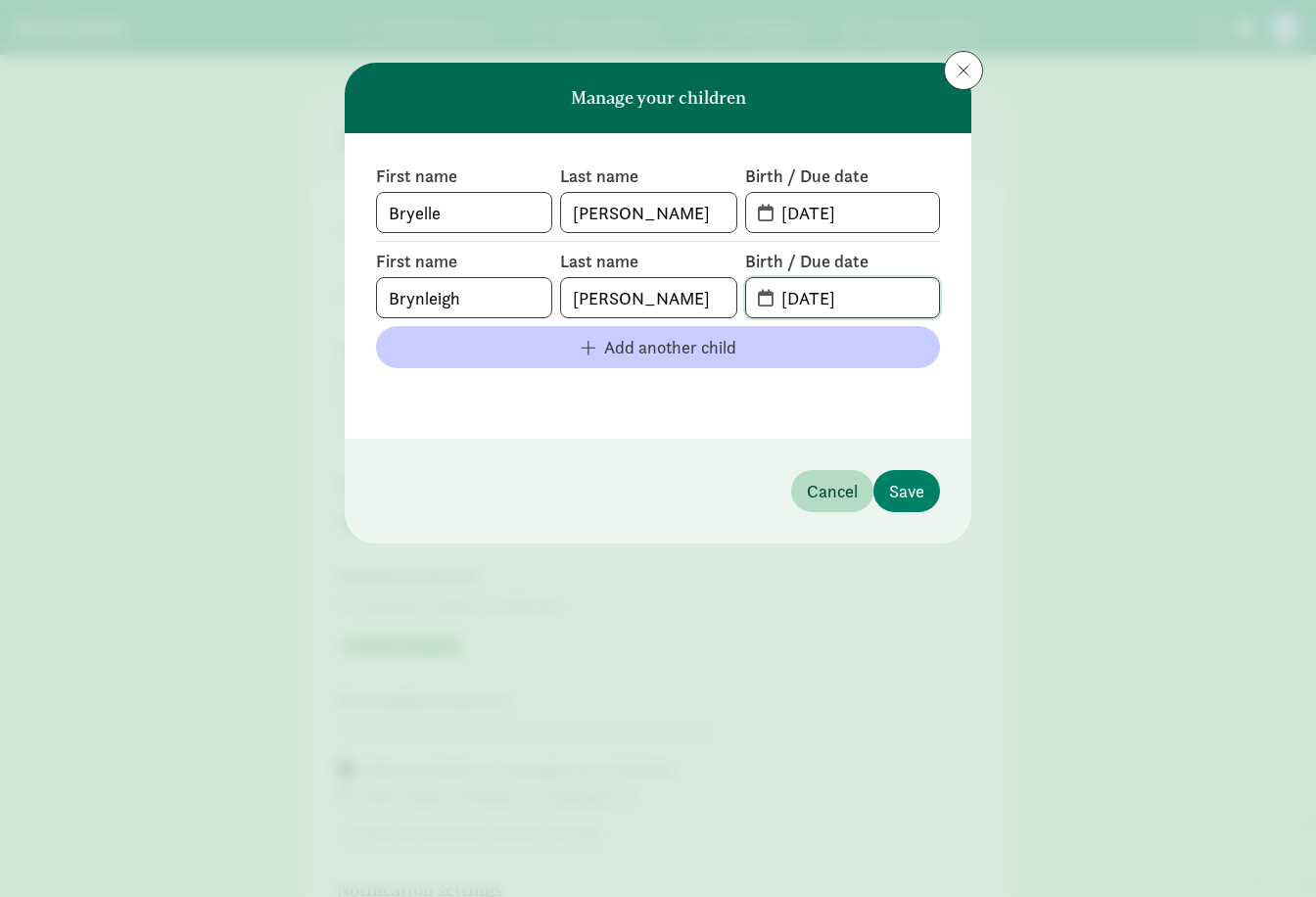 type on "[DATE]" 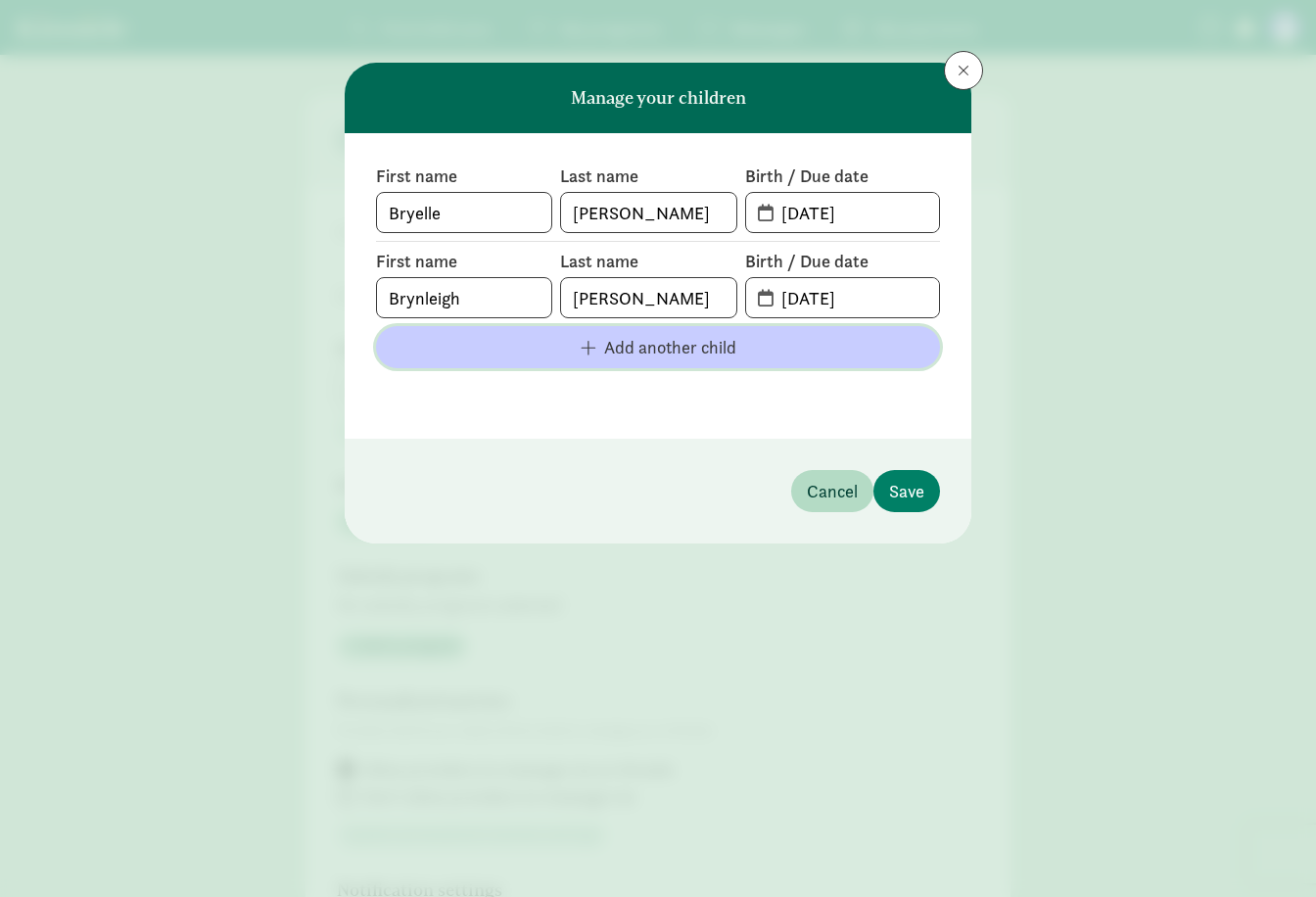 click on "Add another child" at bounding box center [658, 347] 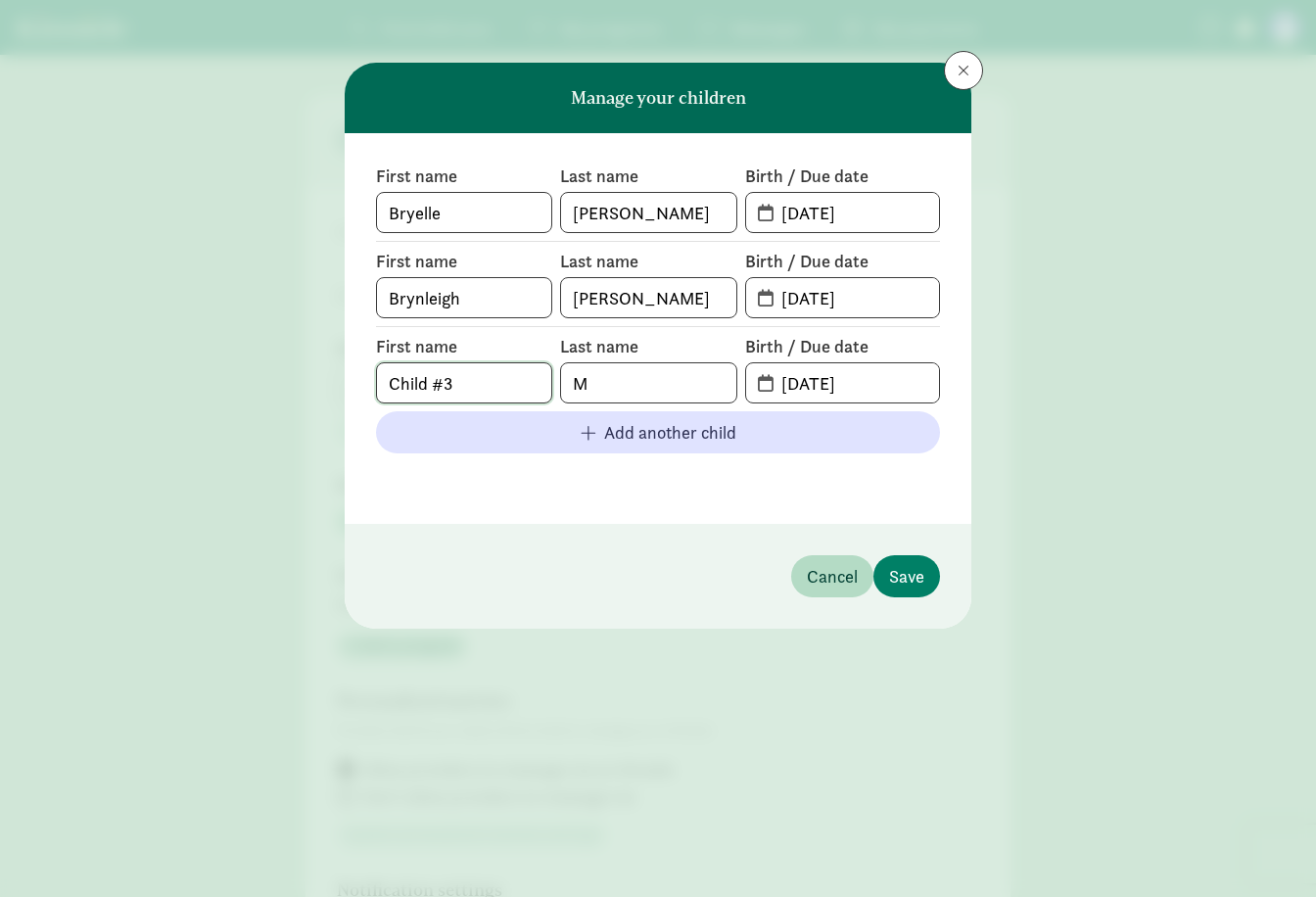 drag, startPoint x: 484, startPoint y: 379, endPoint x: 377, endPoint y: 392, distance: 107.78683 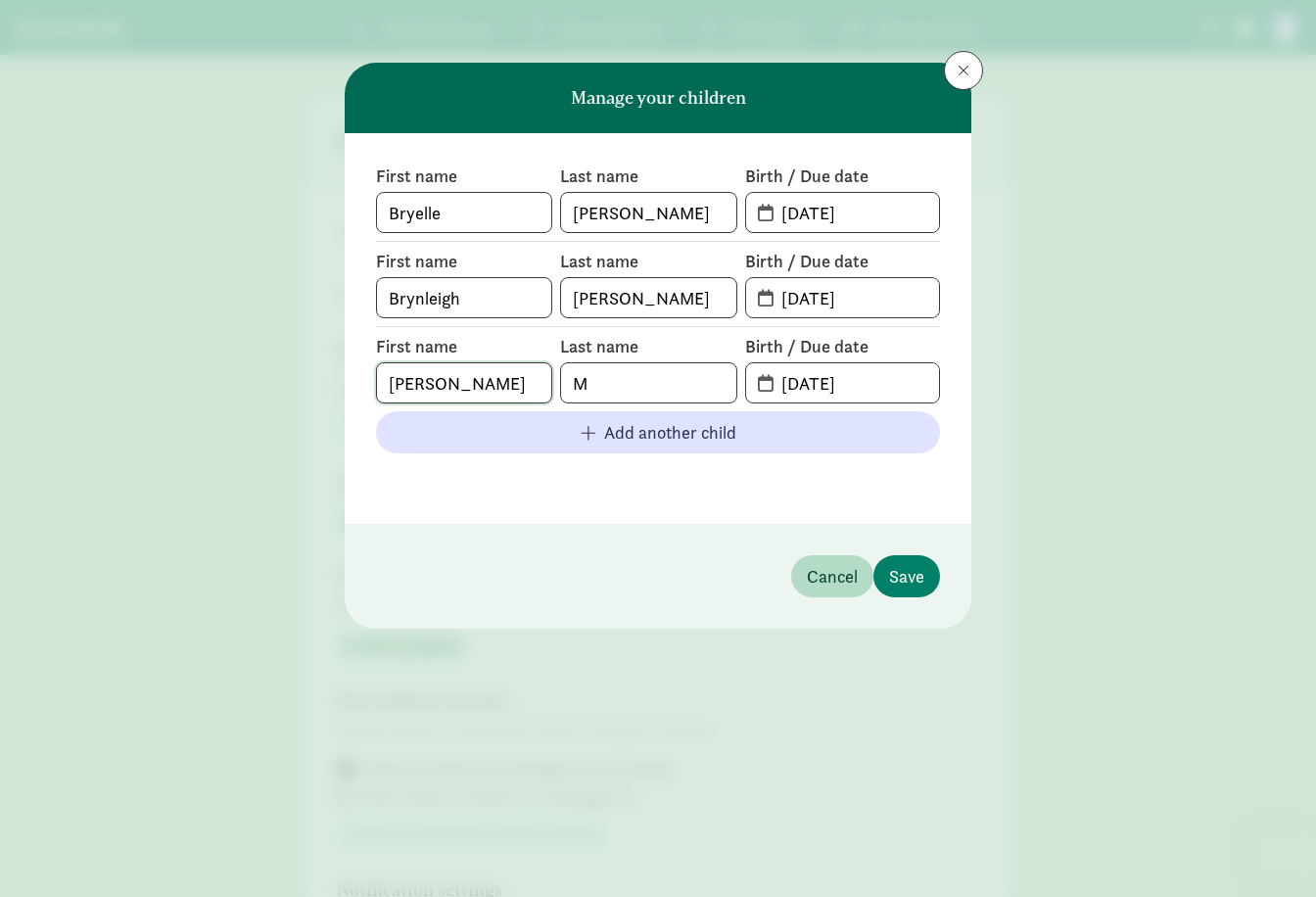 type on "[PERSON_NAME]" 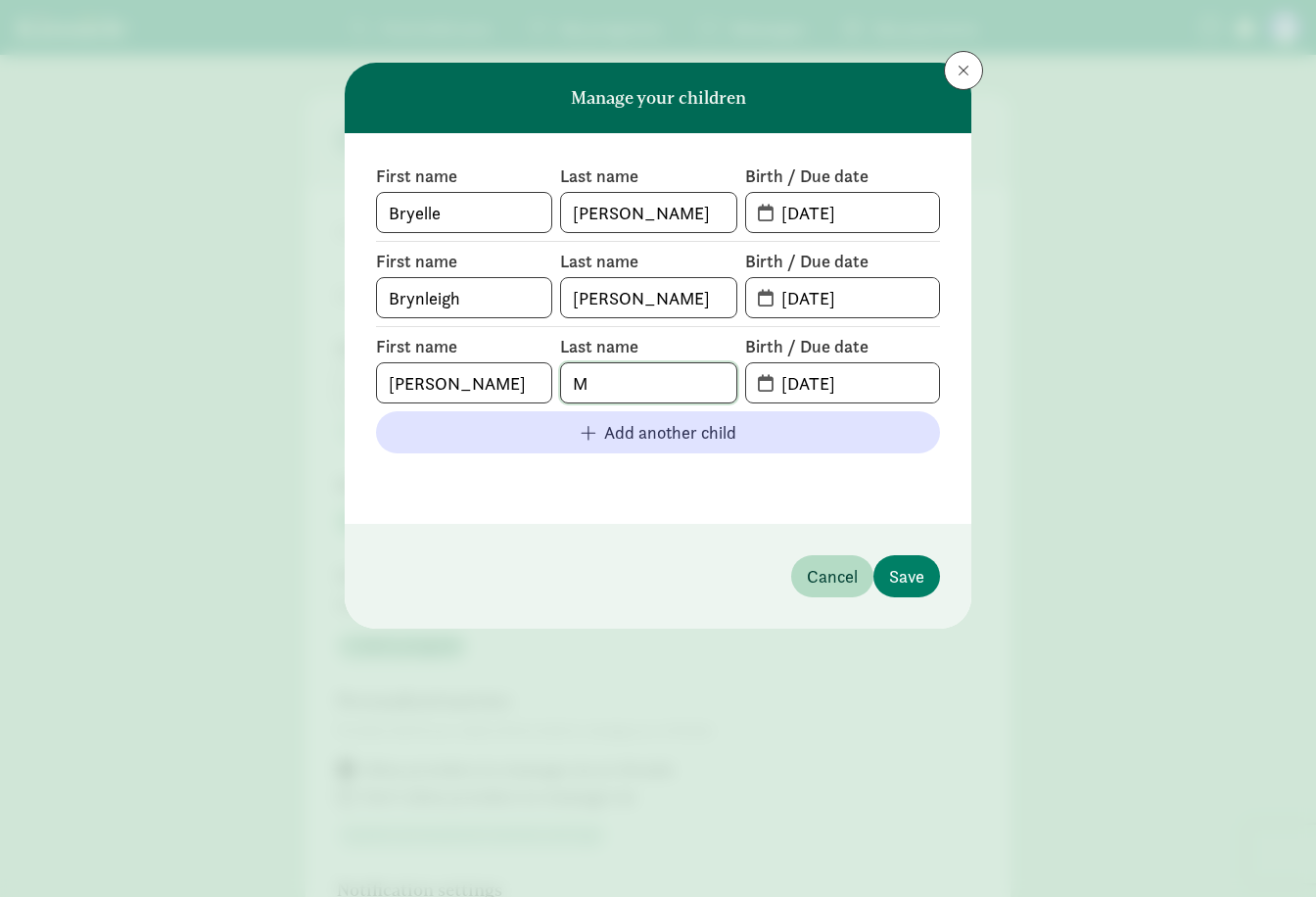 click on "M" 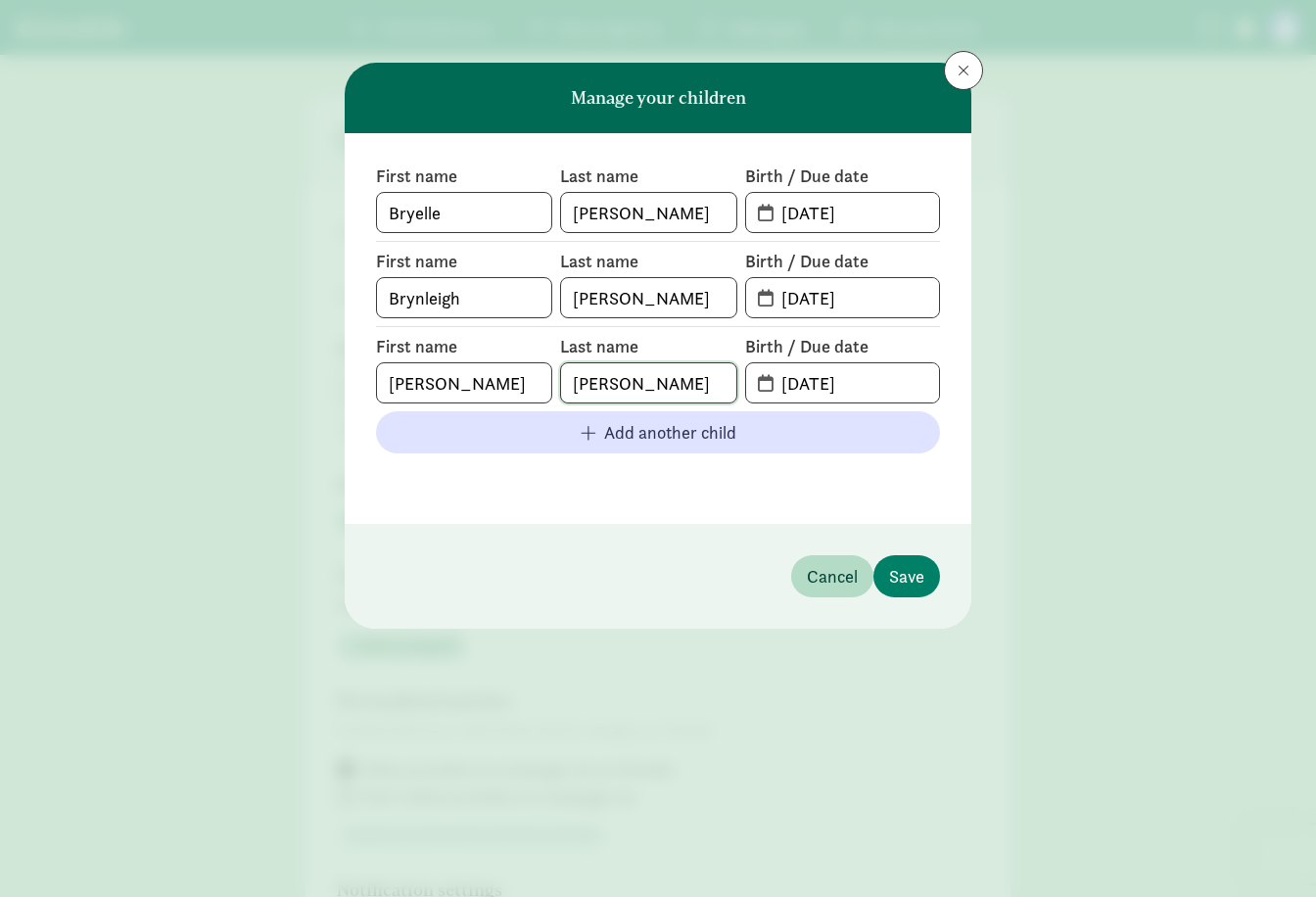 type on "[PERSON_NAME]" 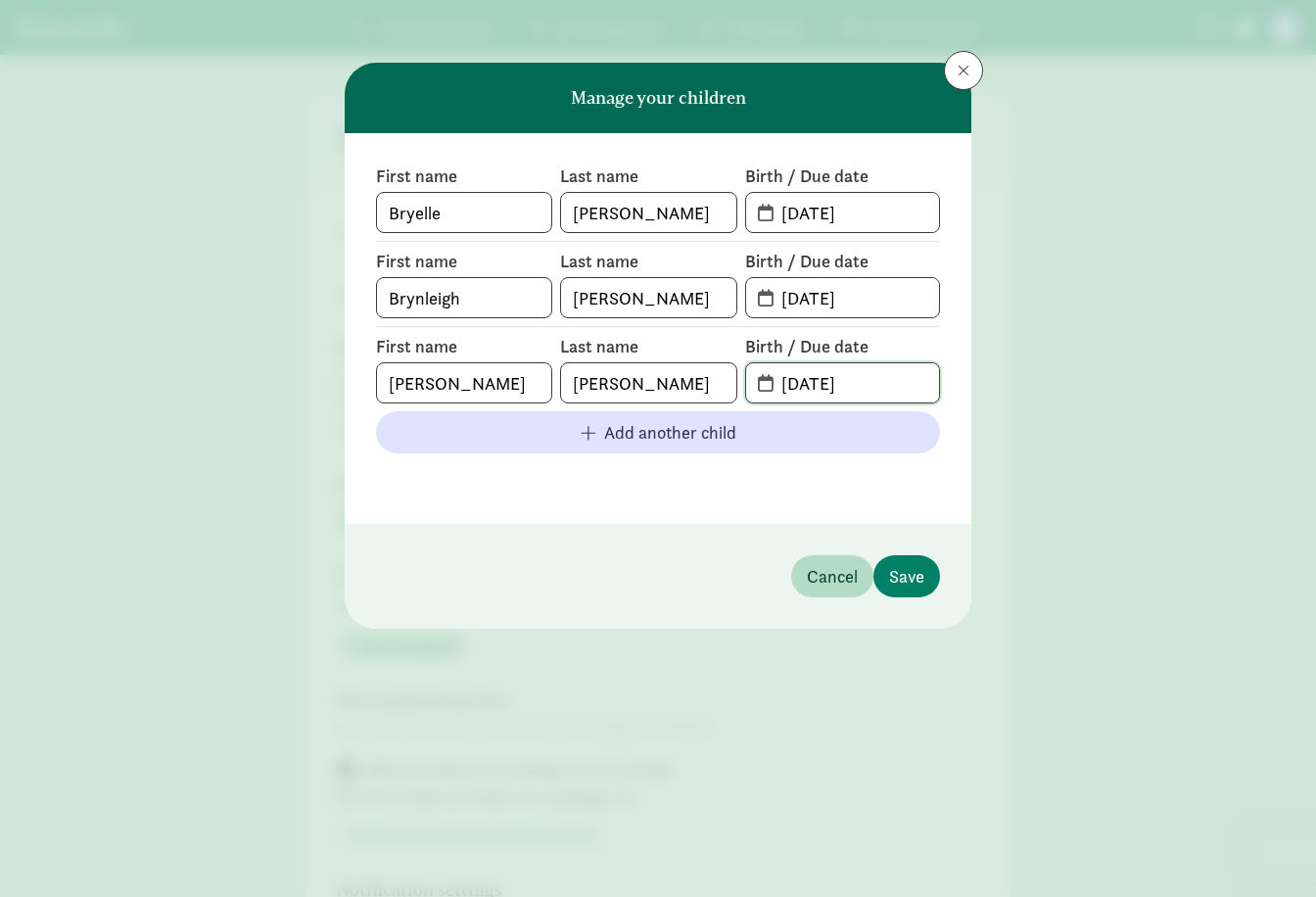 drag, startPoint x: 876, startPoint y: 382, endPoint x: 733, endPoint y: 383, distance: 143.0035 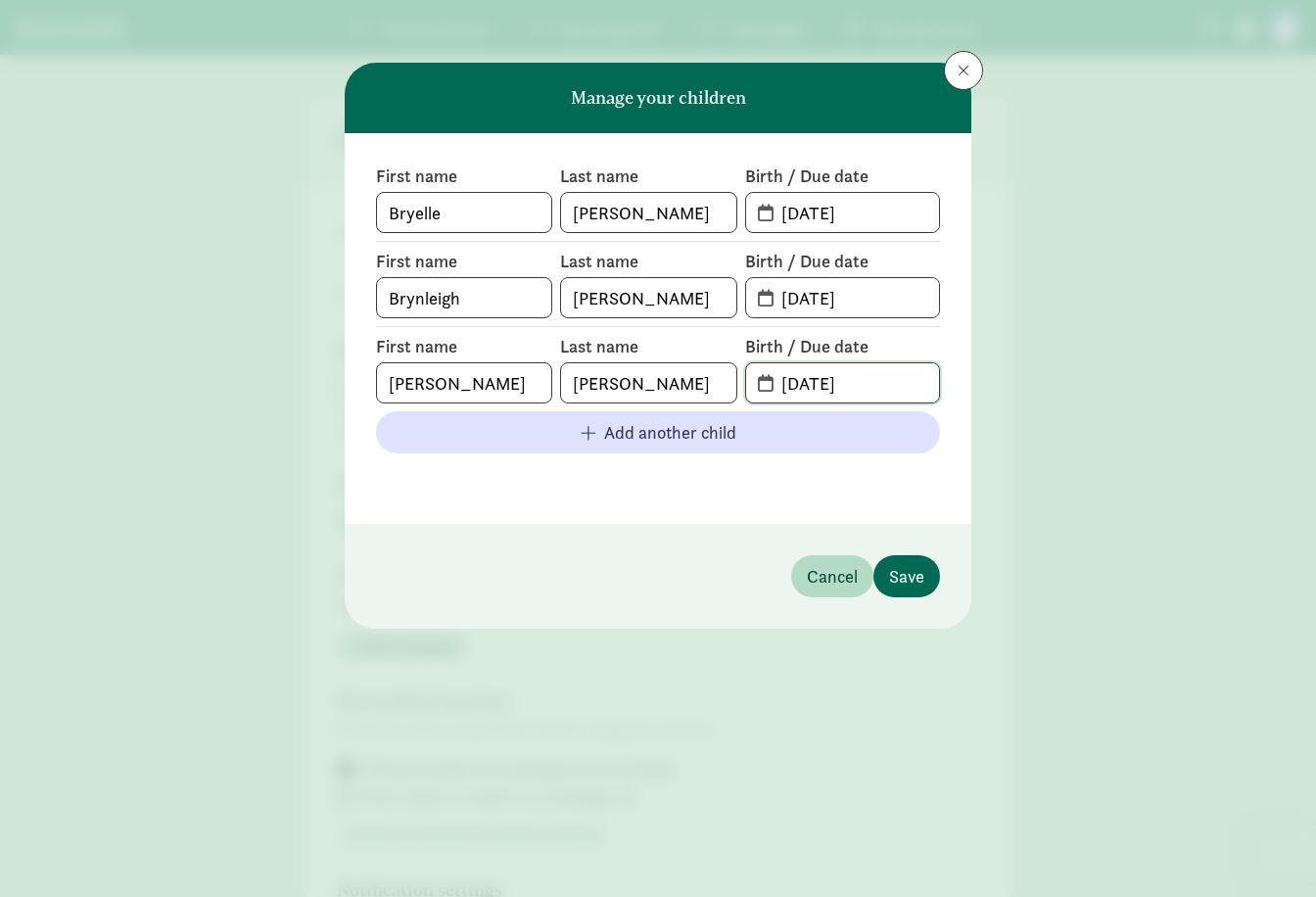 type on "[DATE]" 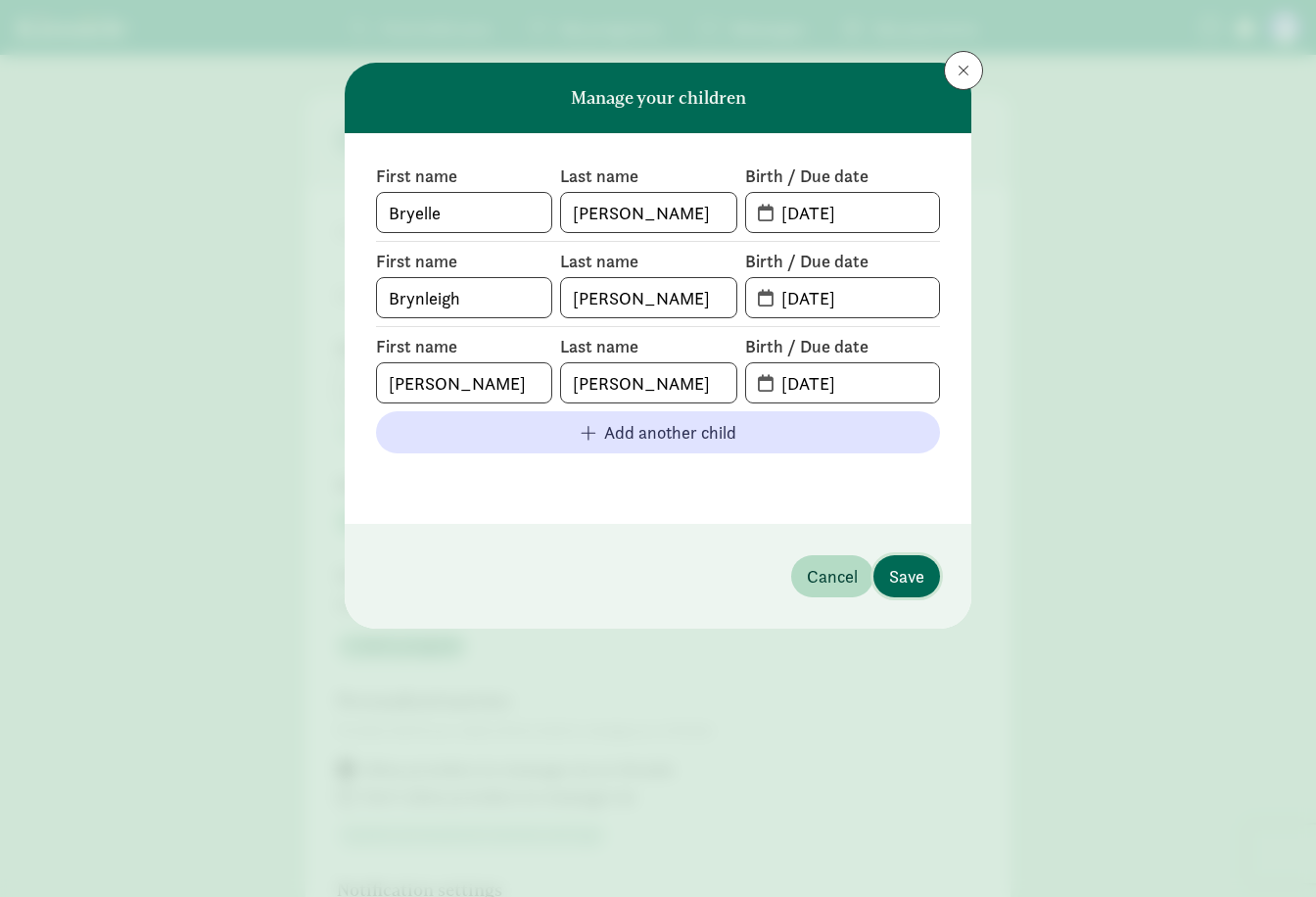 click on "Save" 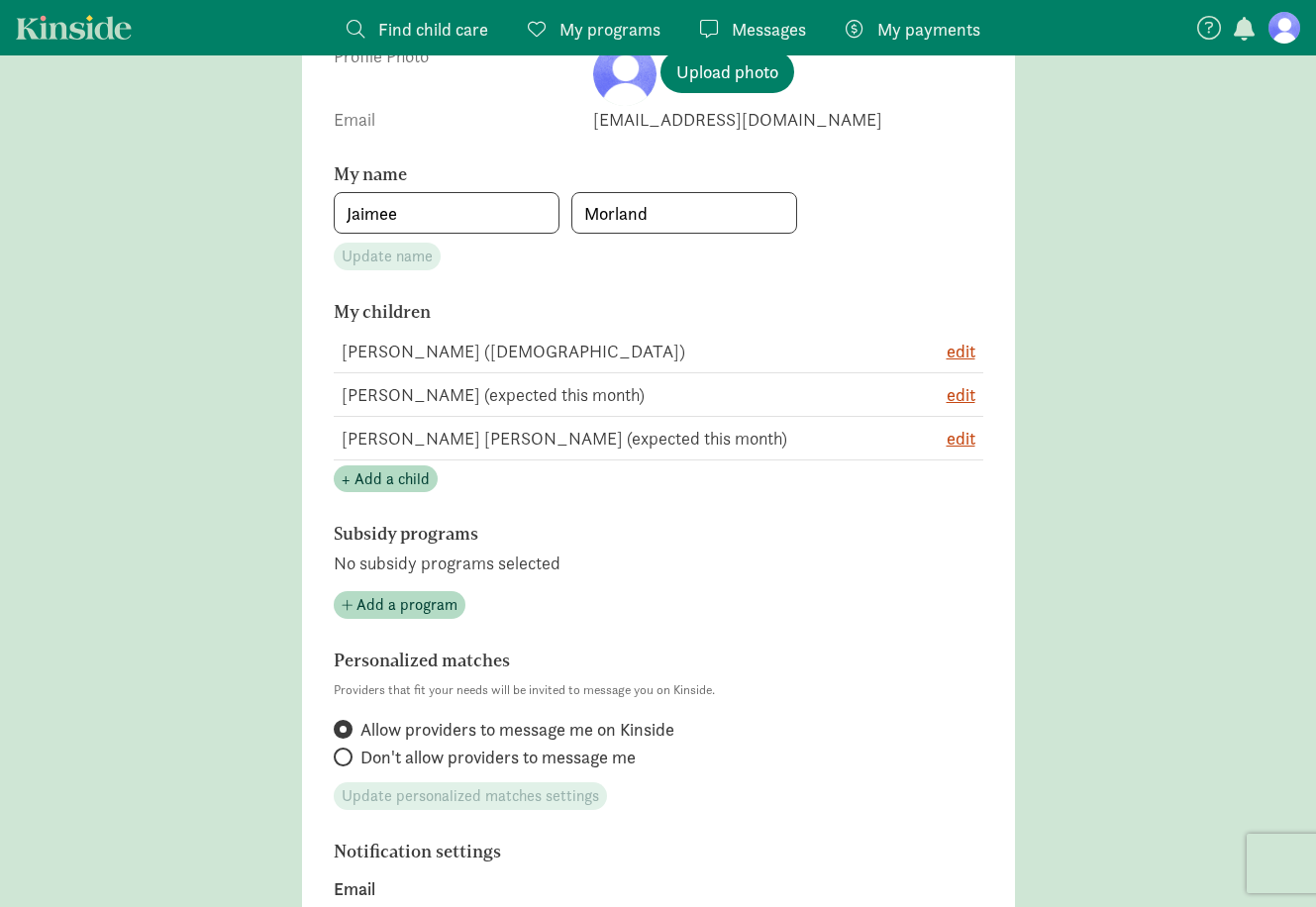 scroll, scrollTop: 198, scrollLeft: 0, axis: vertical 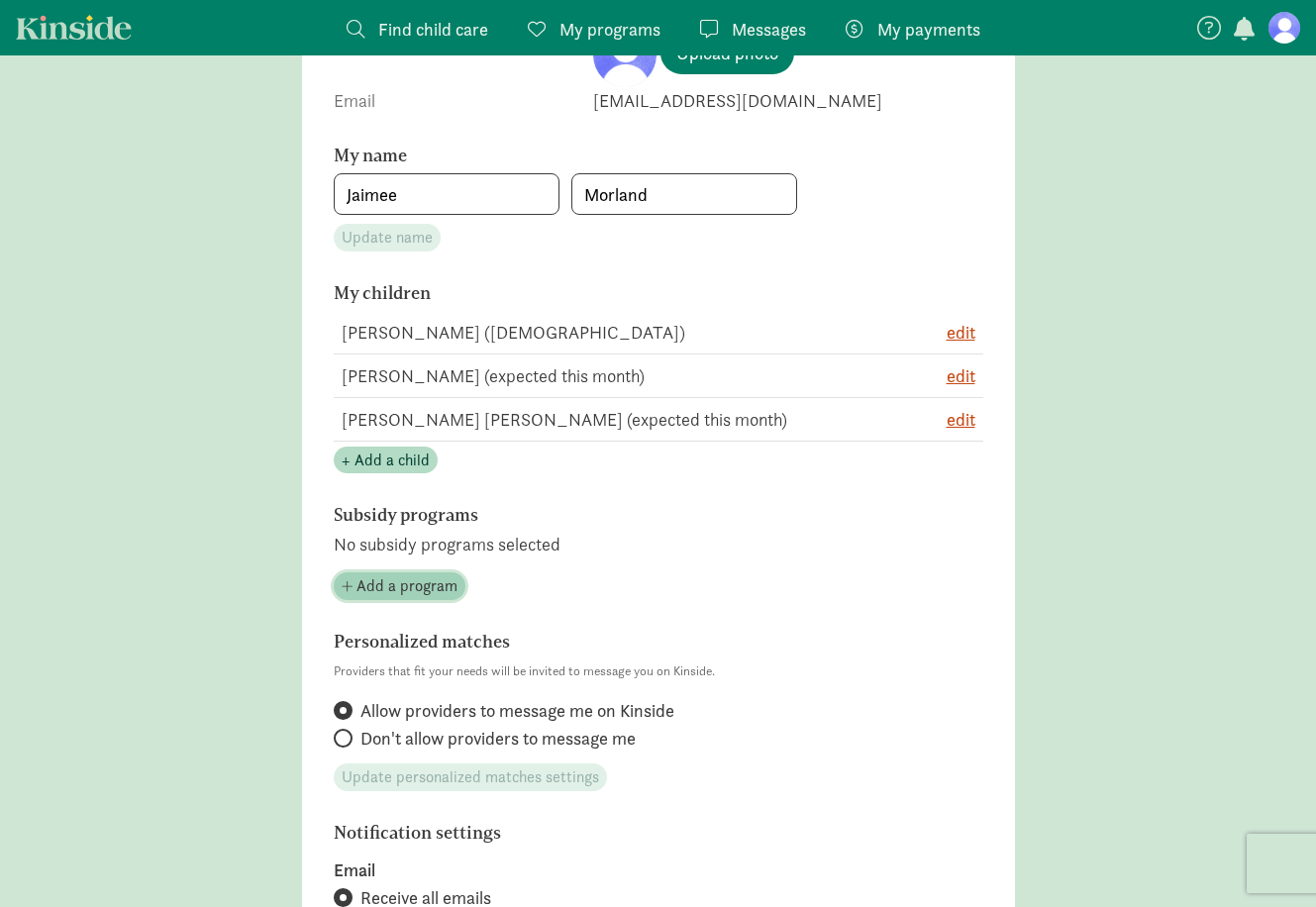 click on "Add a program" at bounding box center [407, 586] 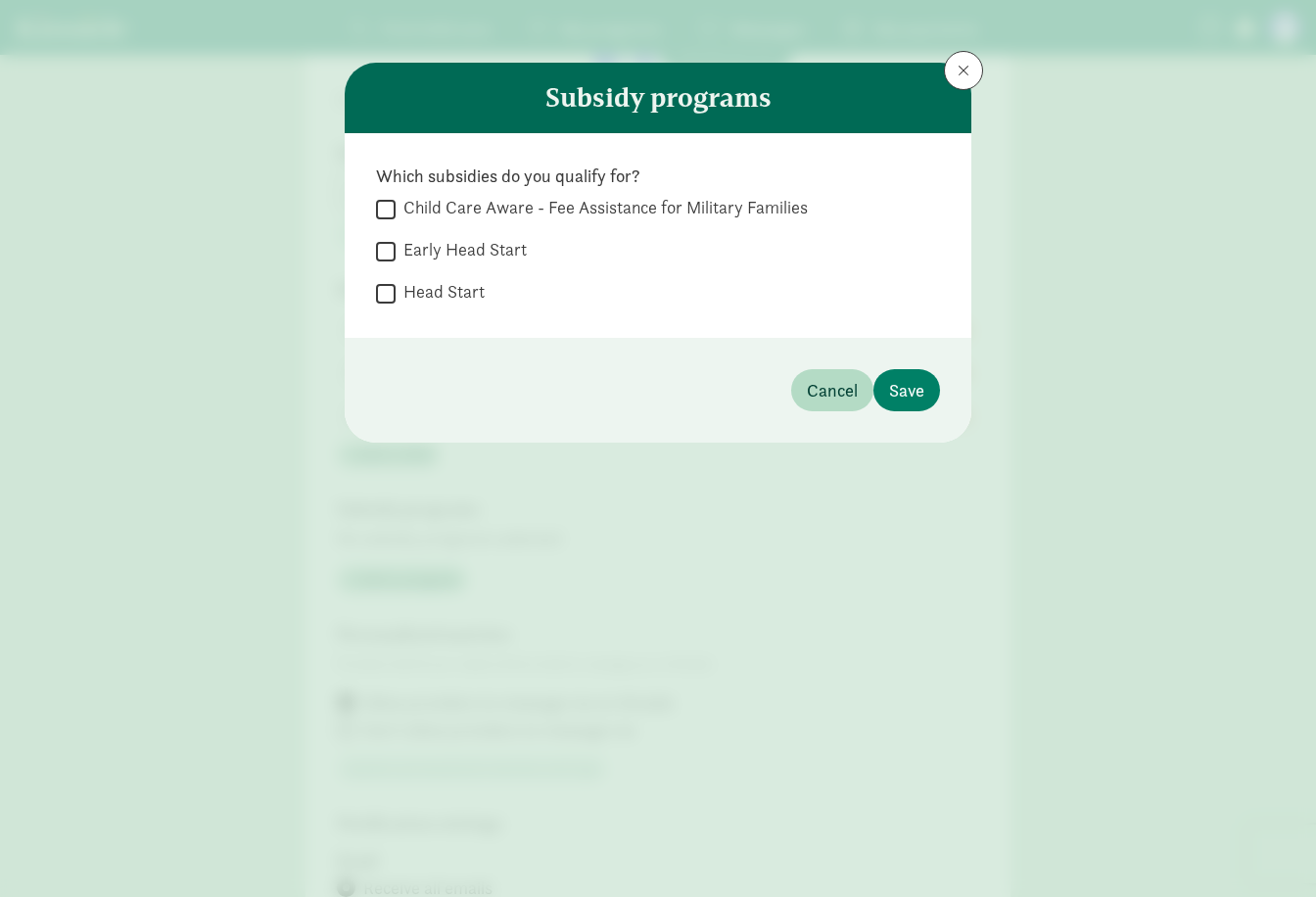 click on "Head Start" at bounding box center (386, 293) 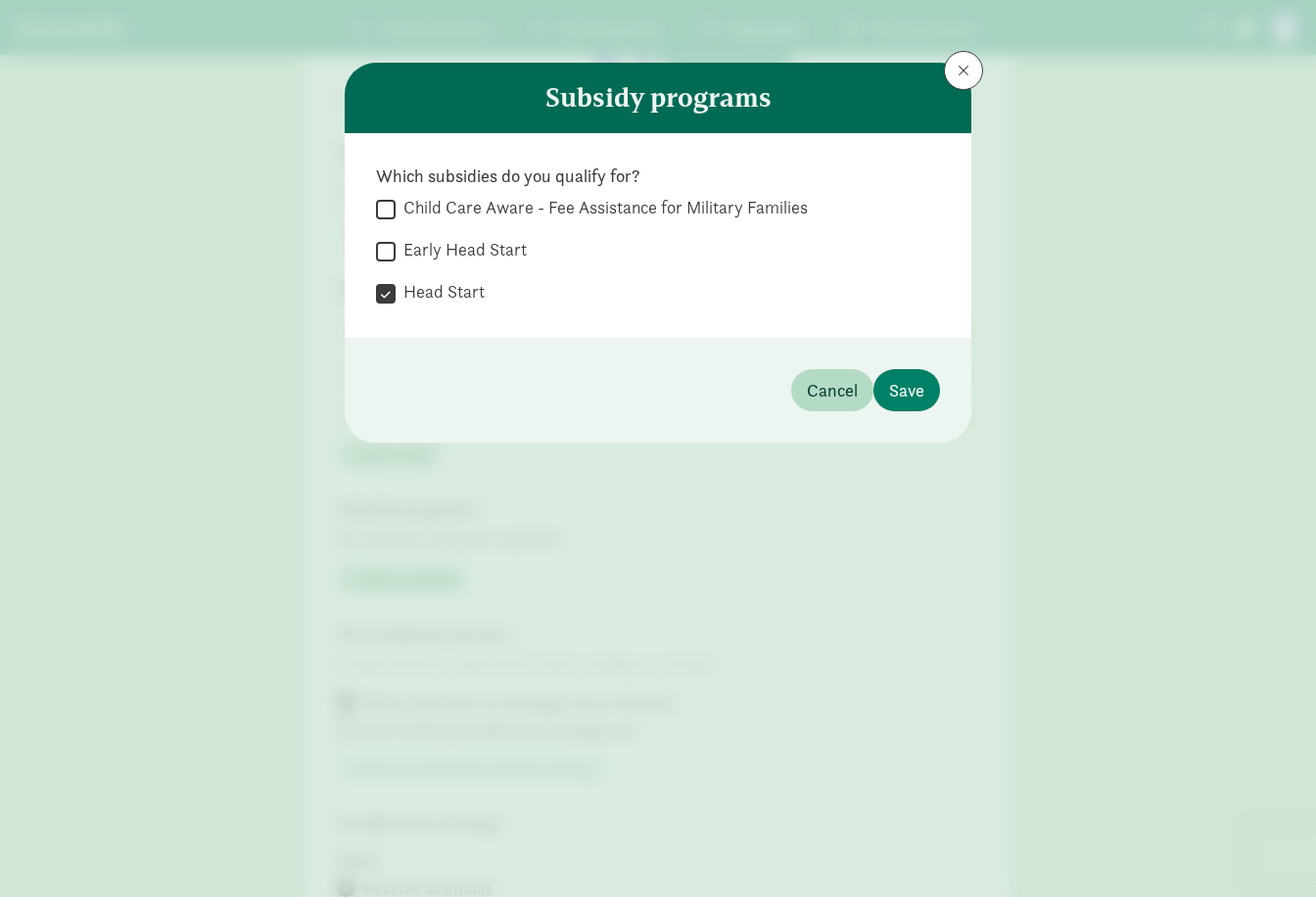 click on "Early Head Start" at bounding box center [386, 251] 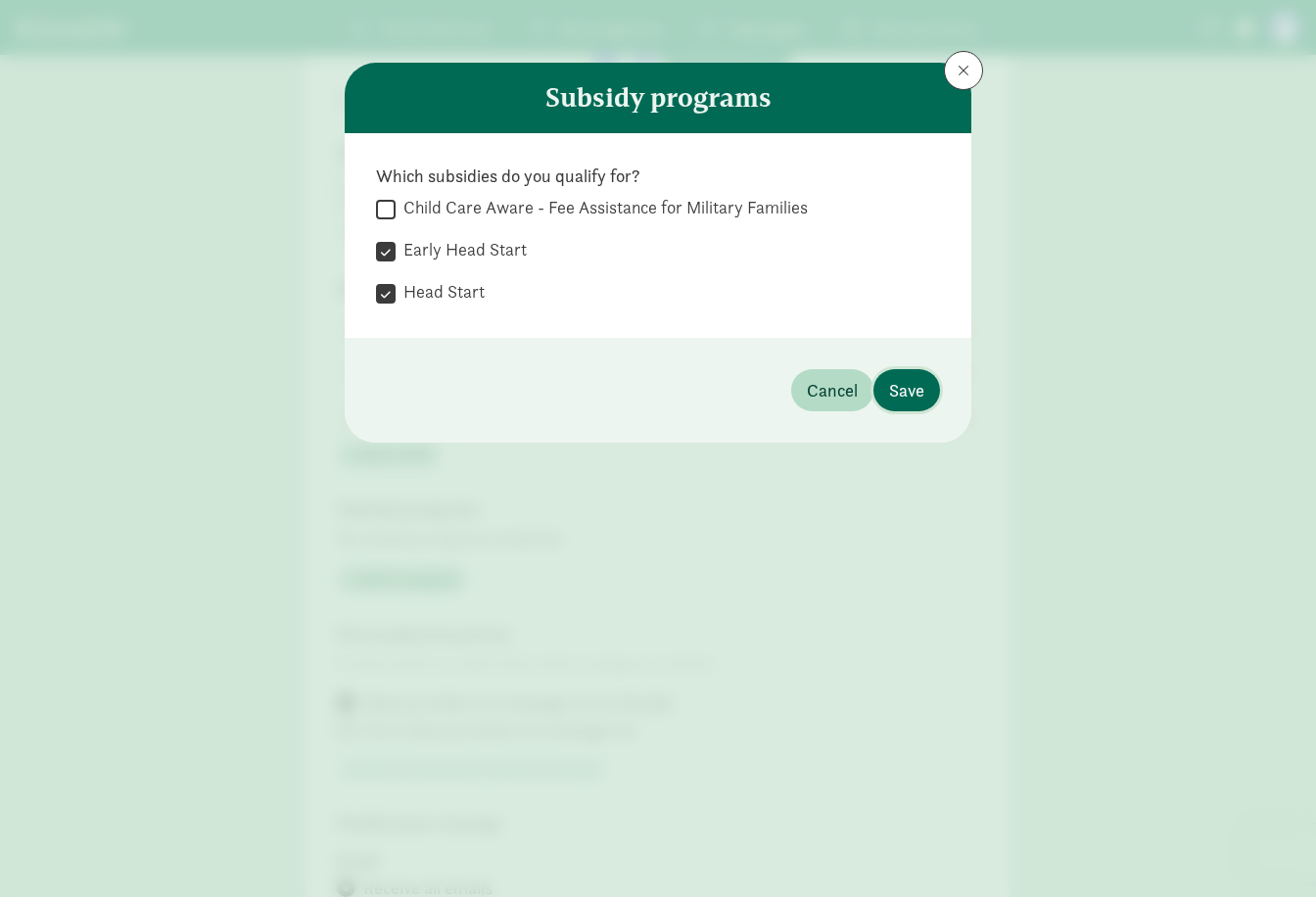 click on "Save" at bounding box center (907, 390) 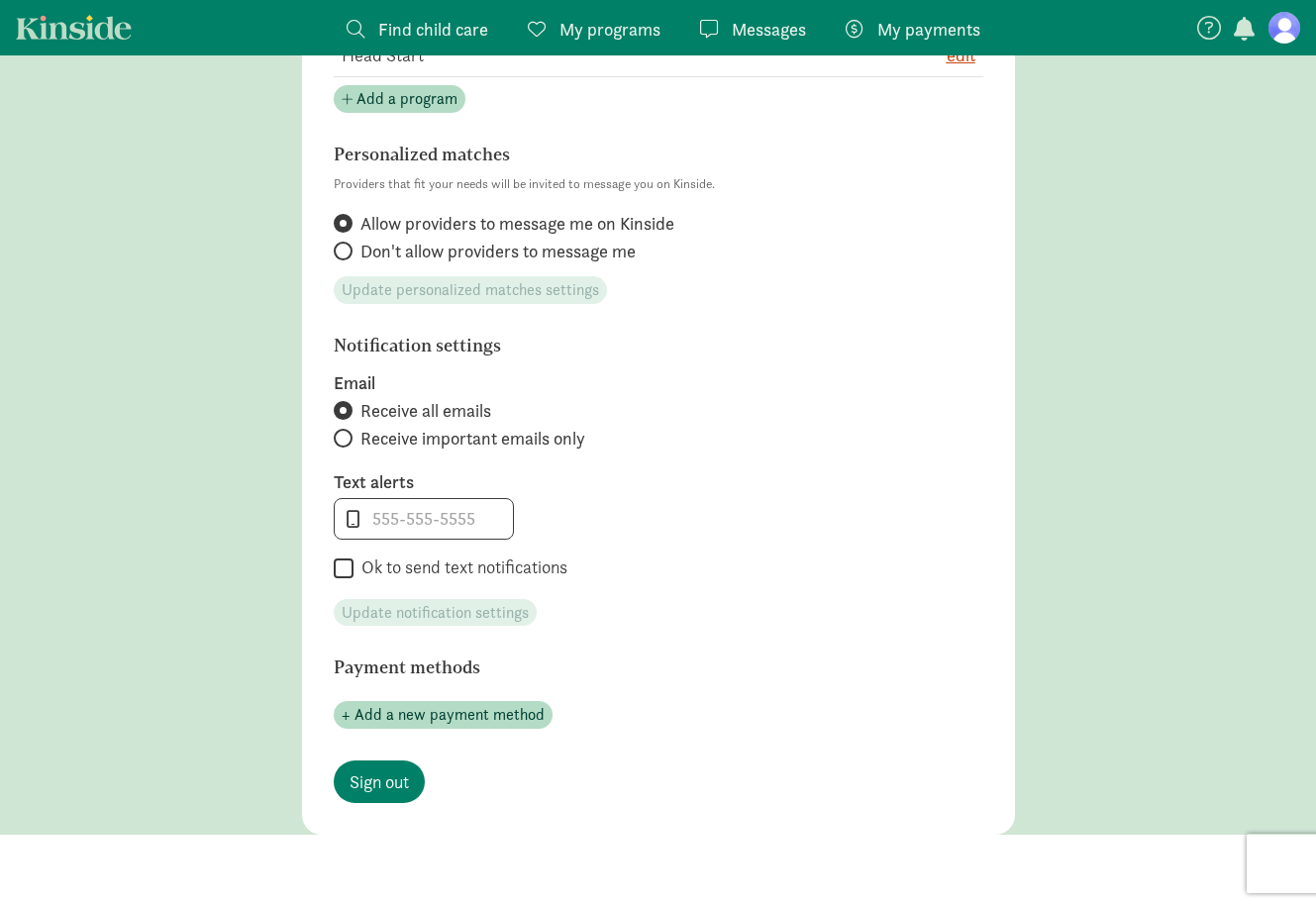 scroll, scrollTop: 787, scrollLeft: 0, axis: vertical 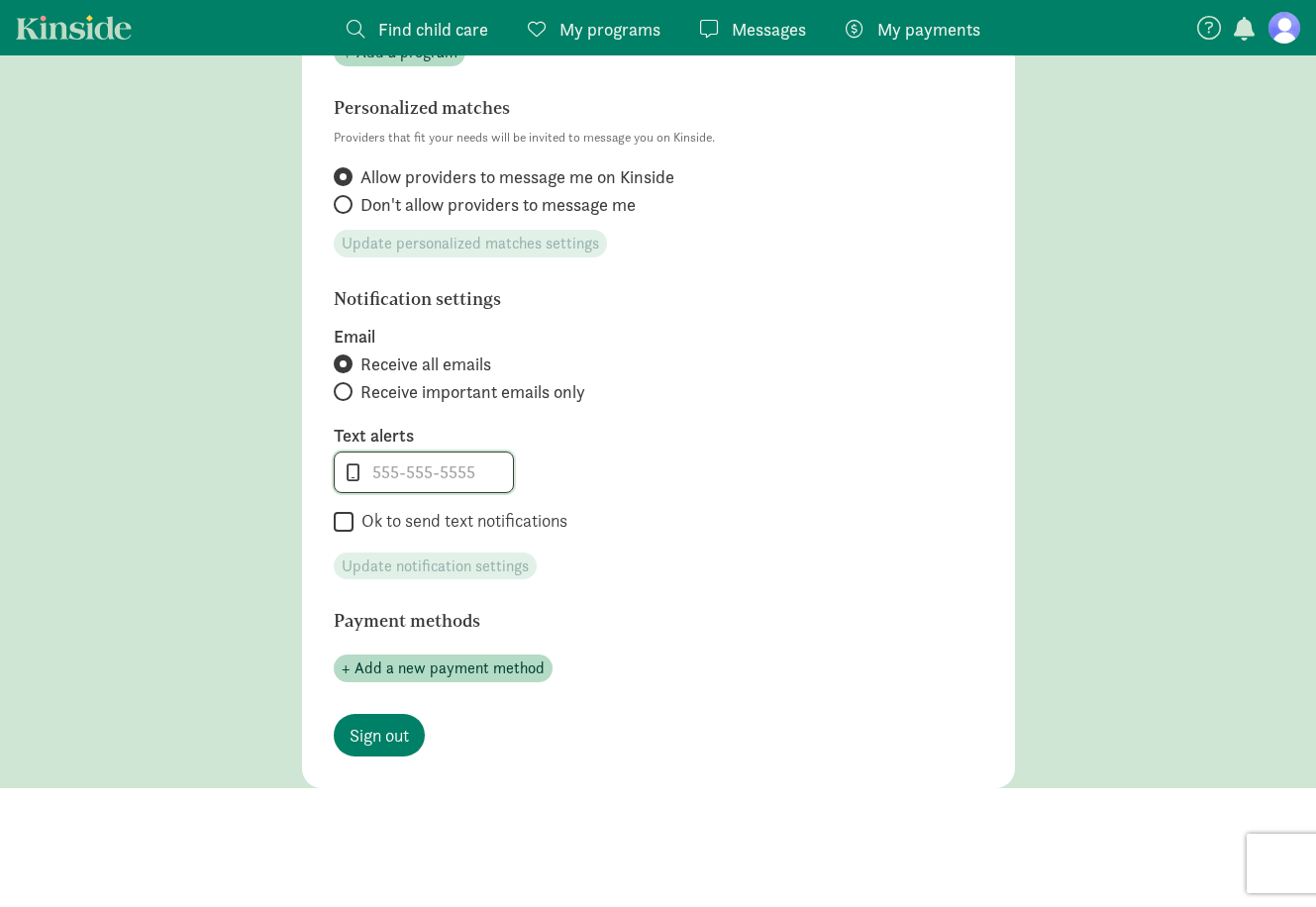 click 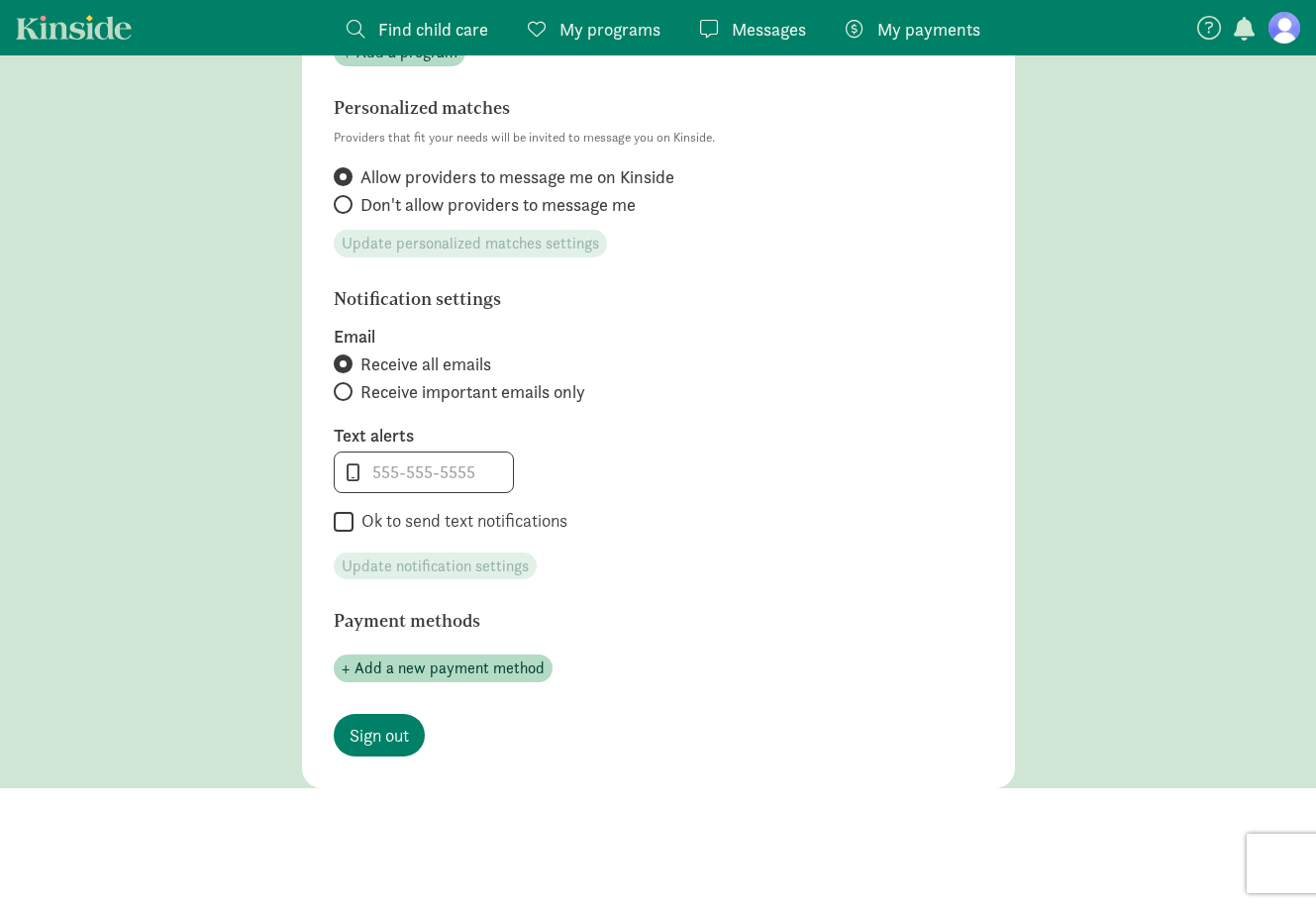click on "Ok to send text notifications" at bounding box center [344, 522] 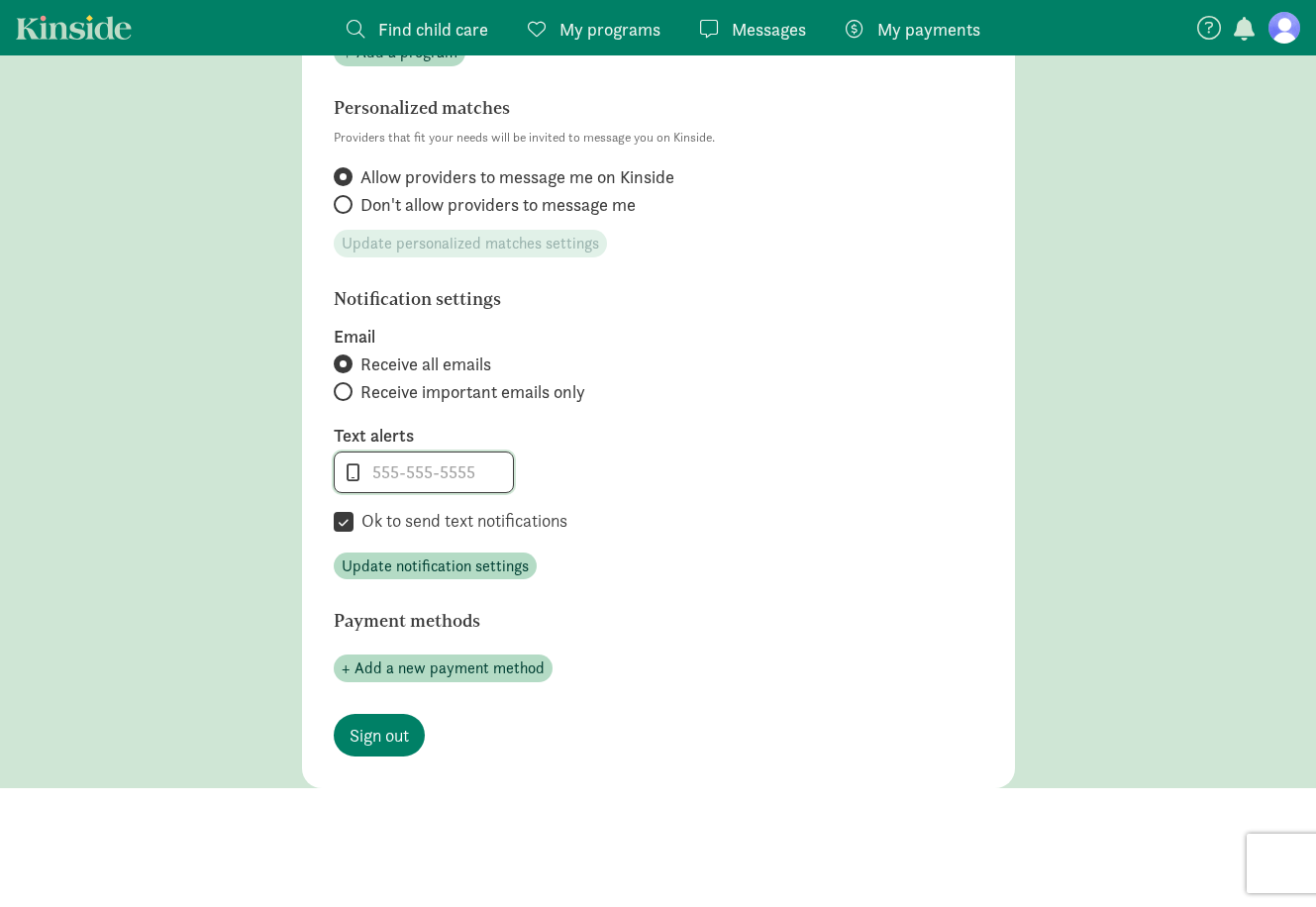 click 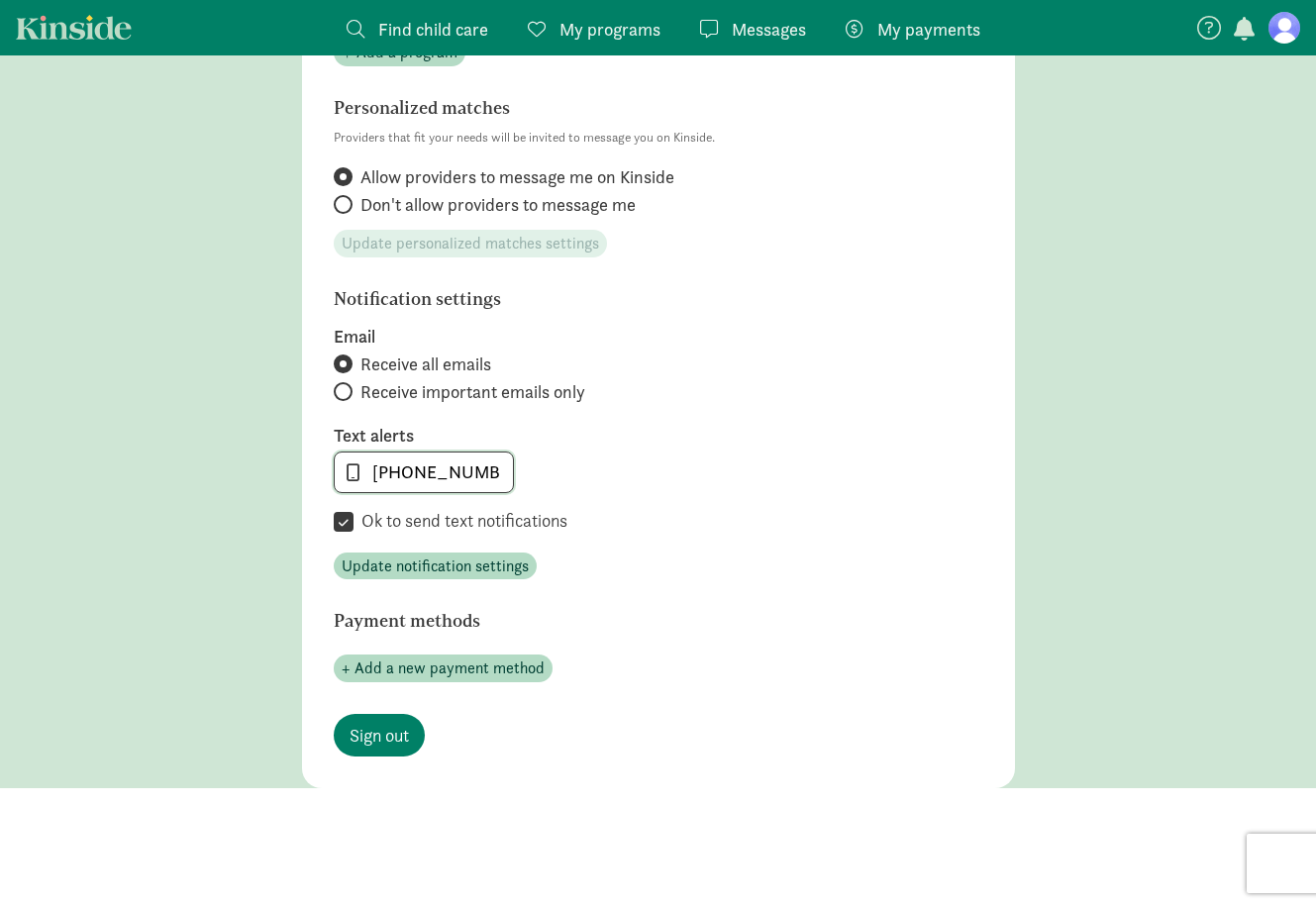 type on "[PHONE_NUMBER]" 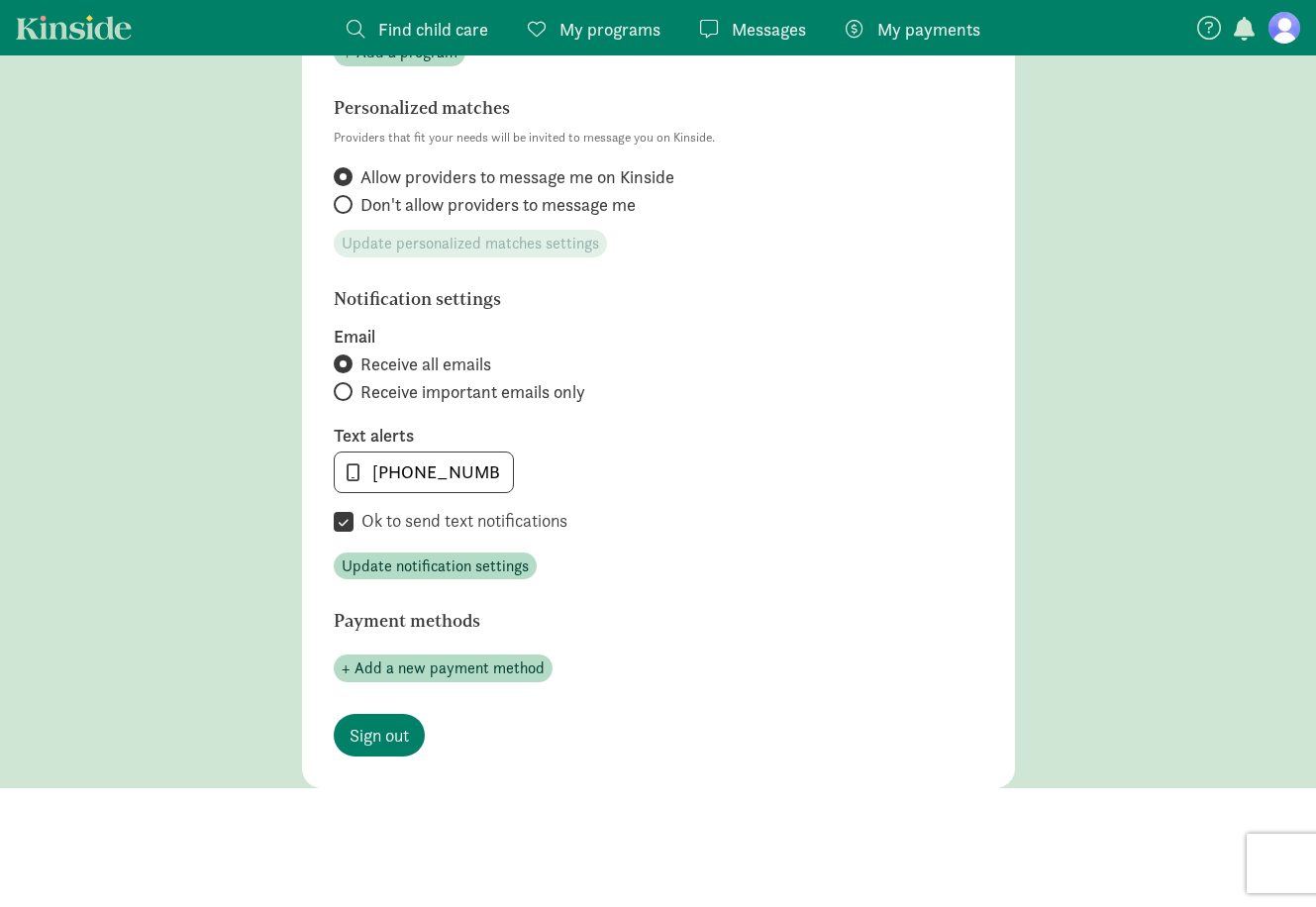 click on "Payment methods" at bounding box center [606, 621] 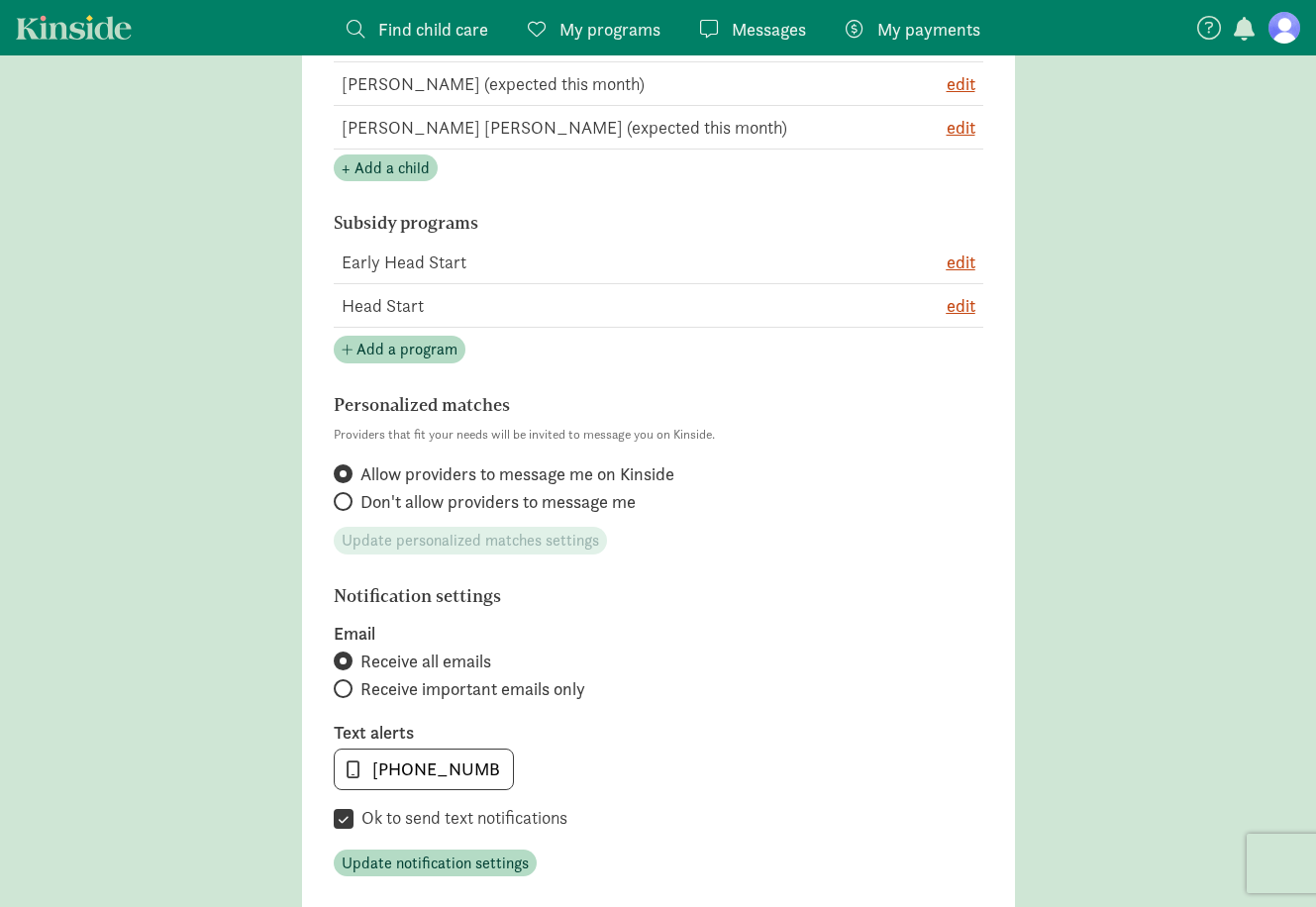 scroll, scrollTop: 787, scrollLeft: 0, axis: vertical 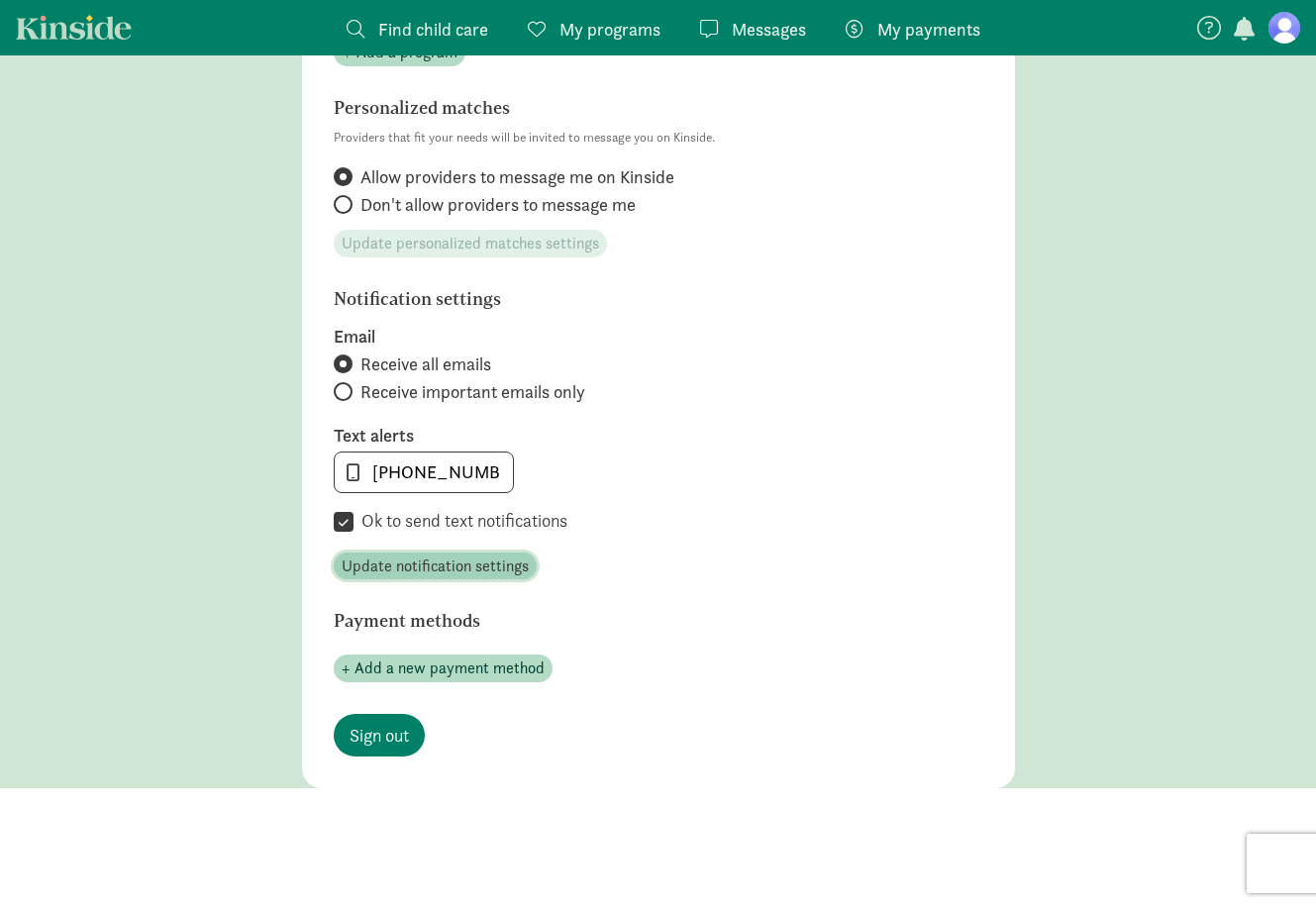 click on "Update notification settings" at bounding box center [435, 566] 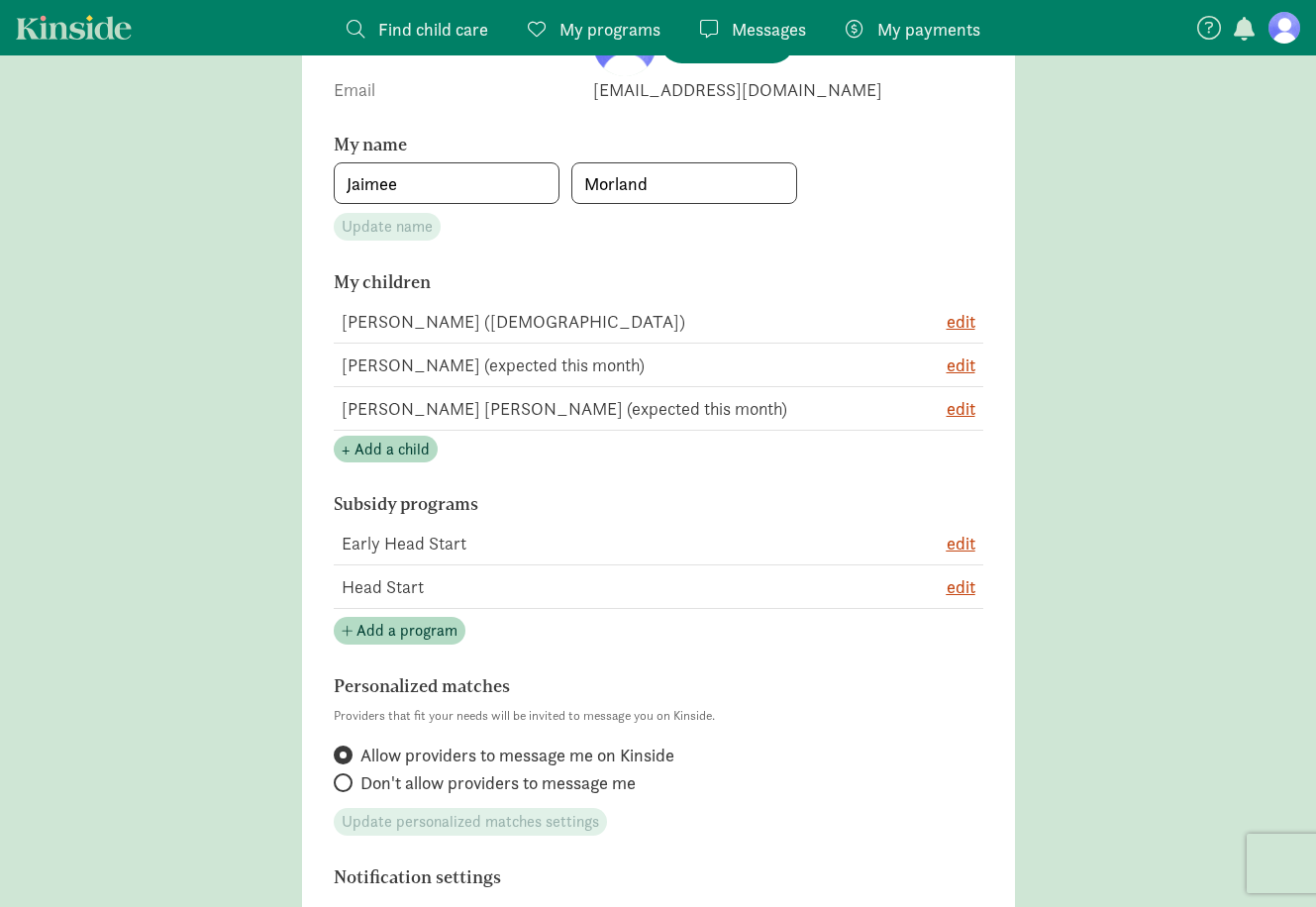 scroll, scrollTop: 0, scrollLeft: 0, axis: both 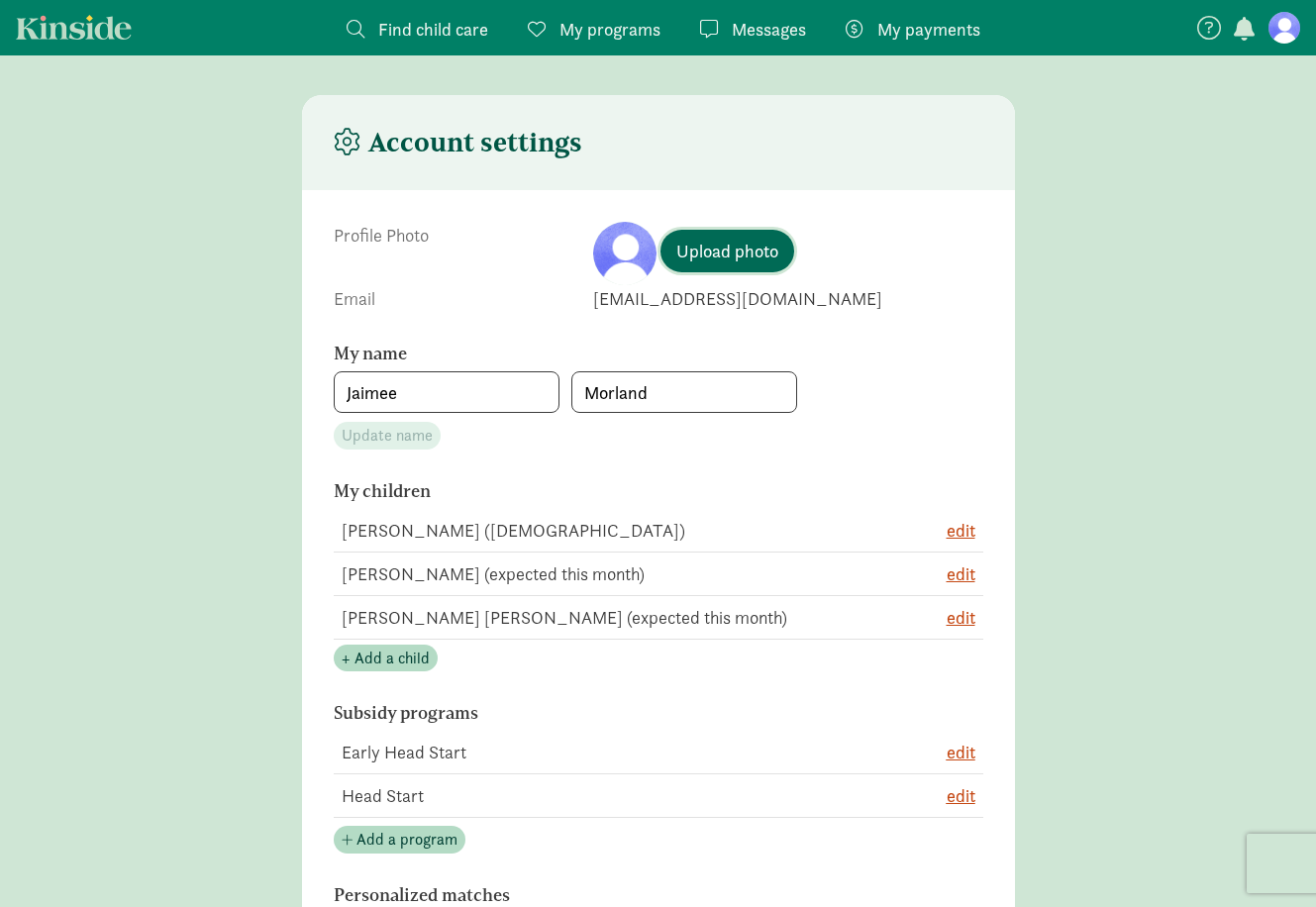 click on "Upload photo" at bounding box center (727, 251) 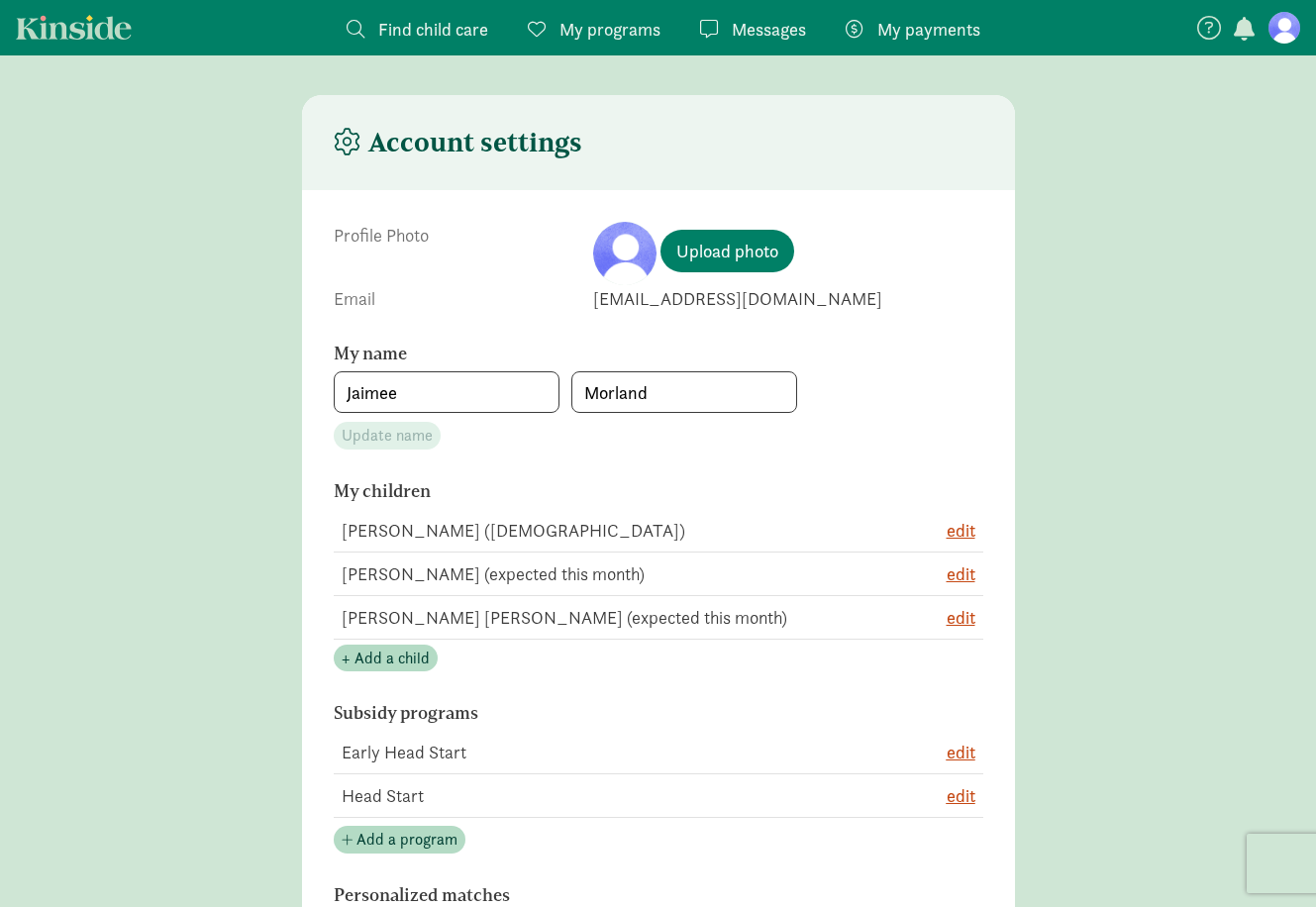 click on "My children" at bounding box center [606, 491] 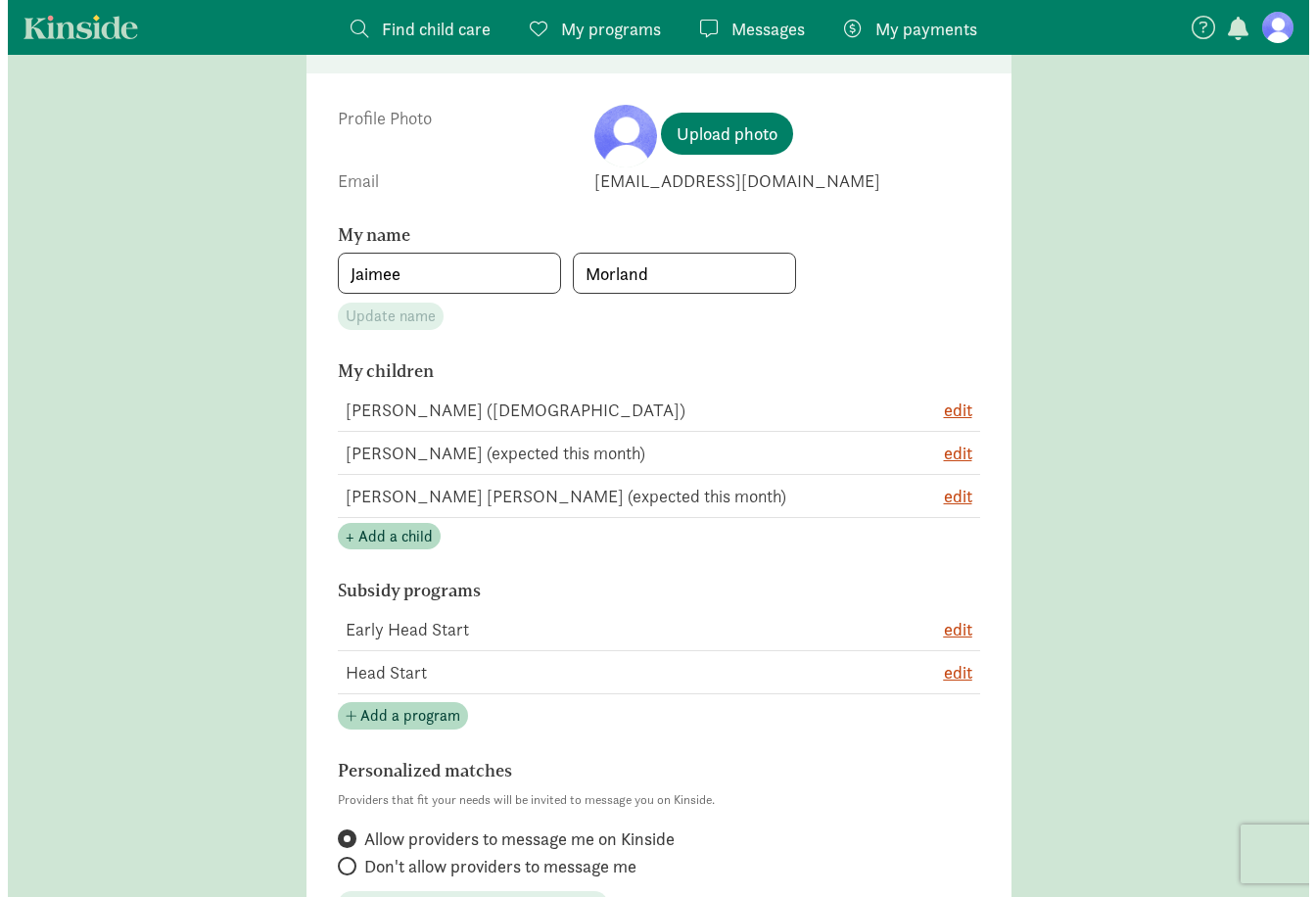 scroll, scrollTop: 0, scrollLeft: 0, axis: both 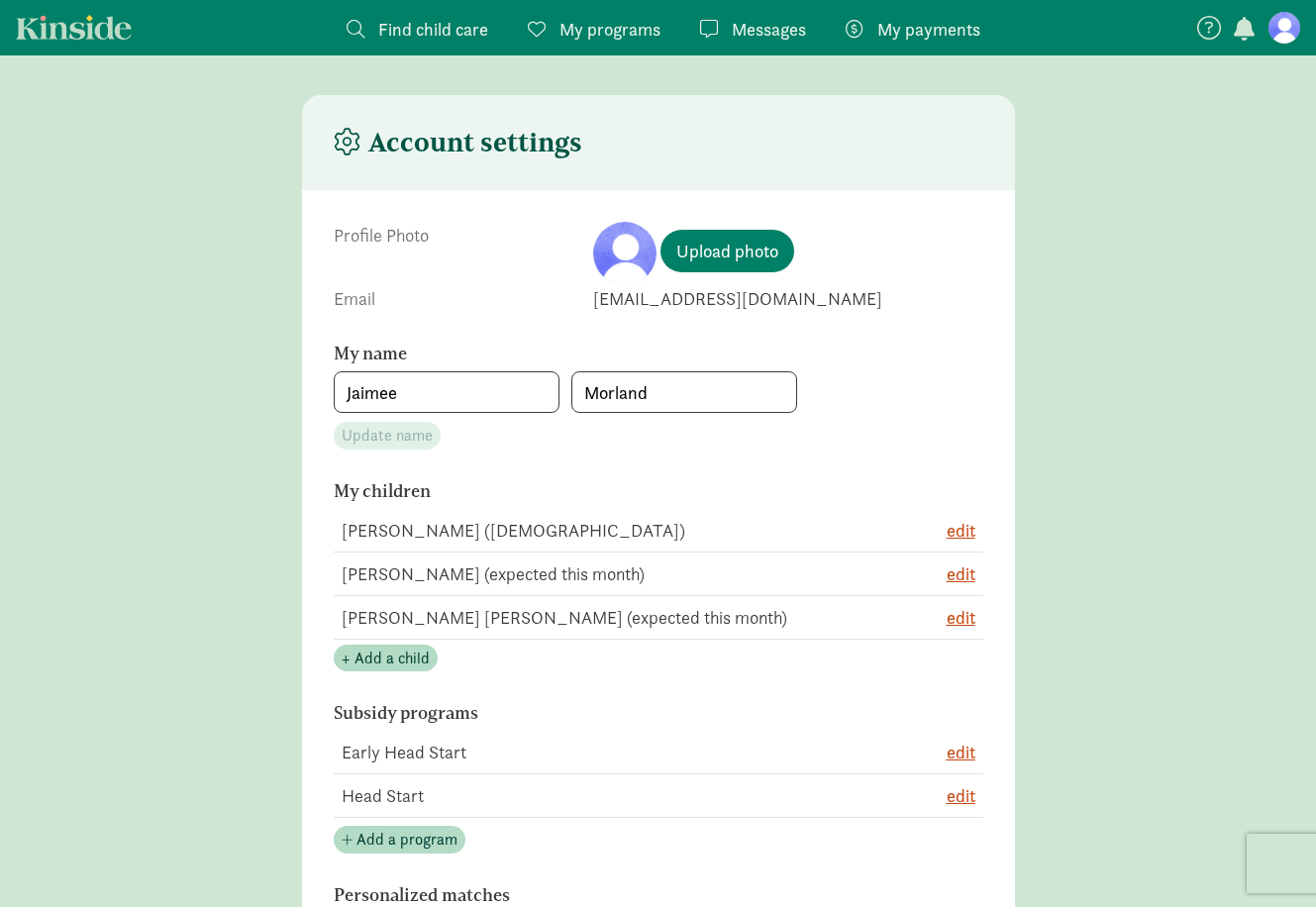 click on "My programs" at bounding box center (610, 29) 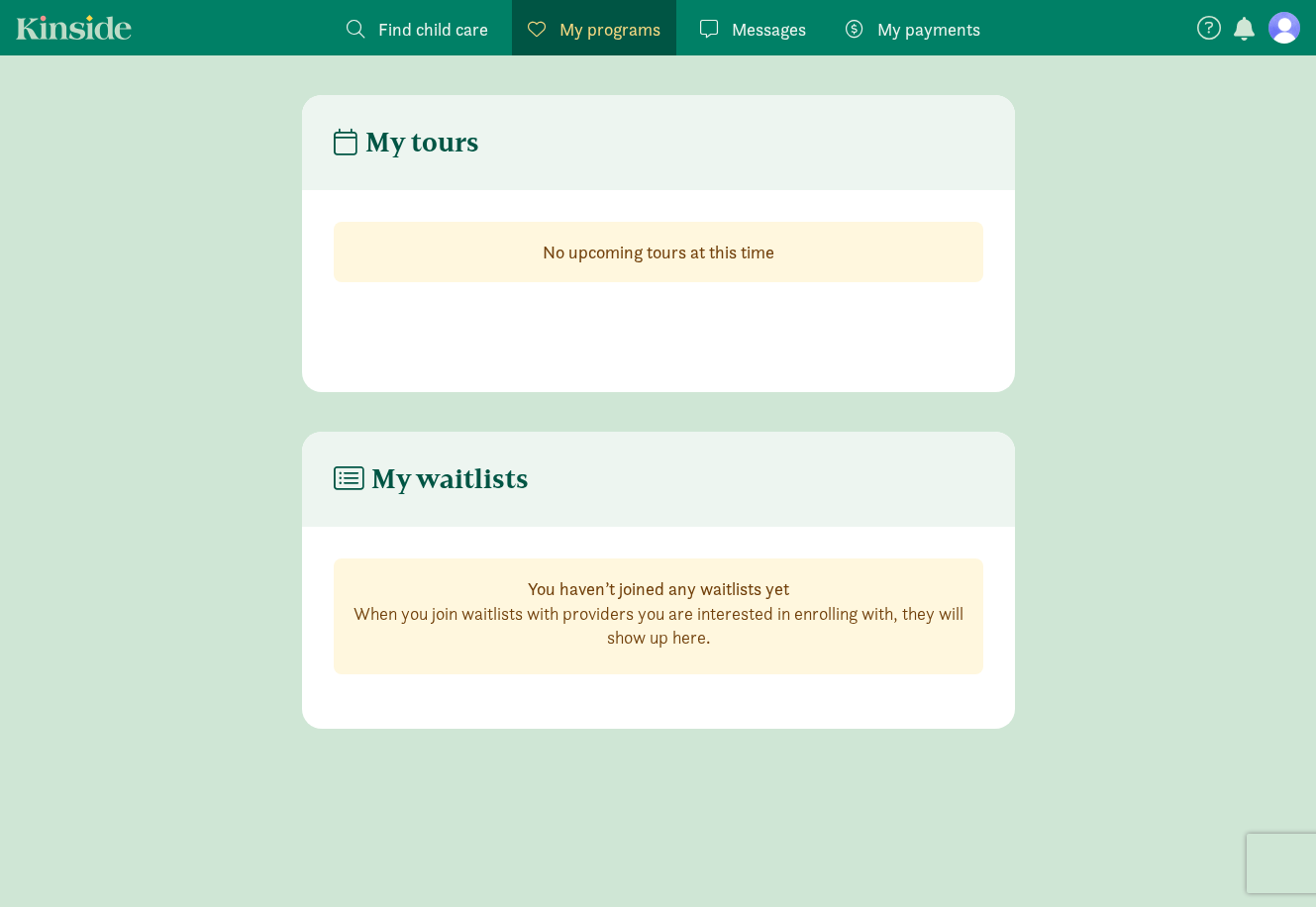 click on "Messages" at bounding box center (768, 29) 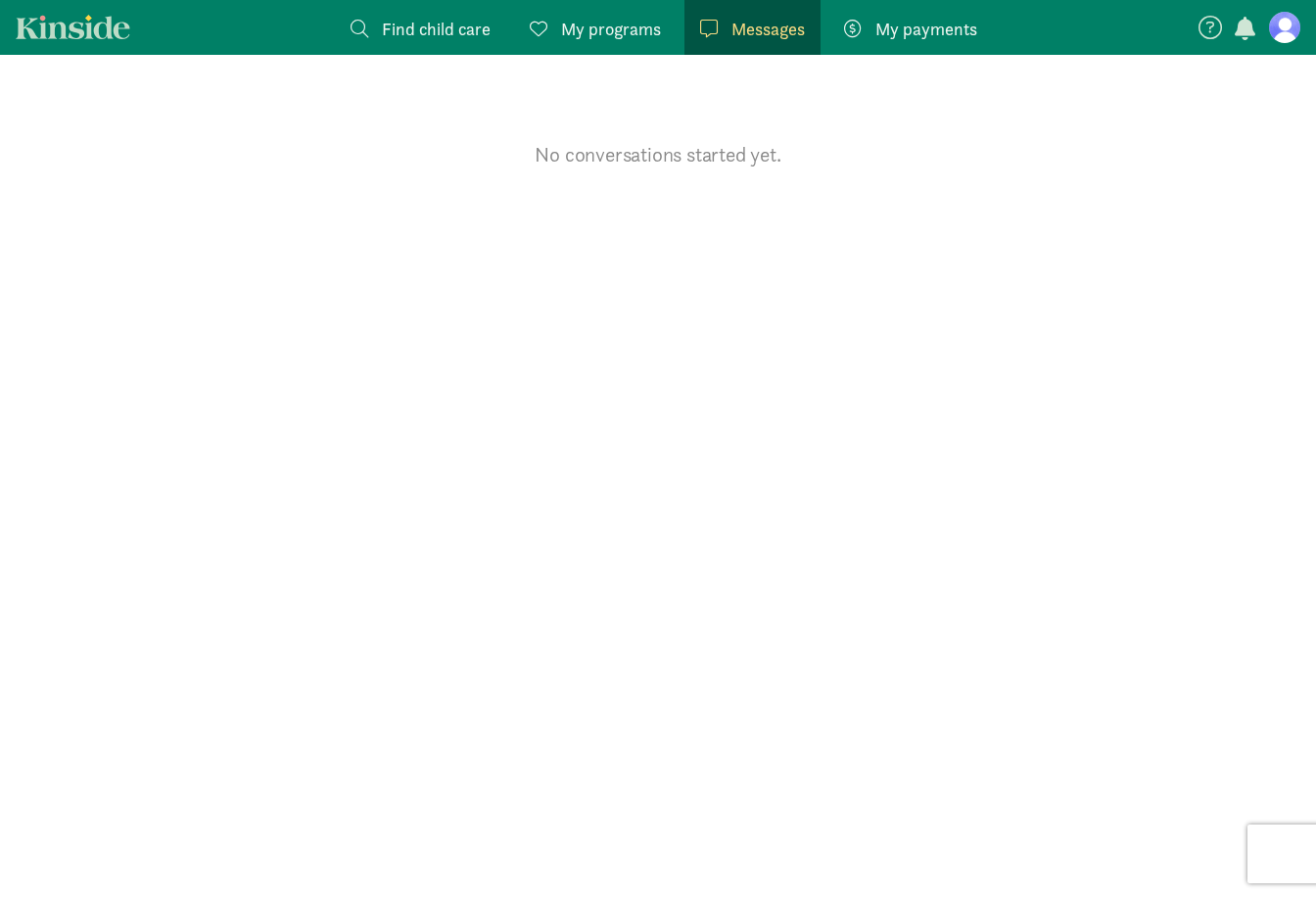 click on "My payments" at bounding box center [926, 28] 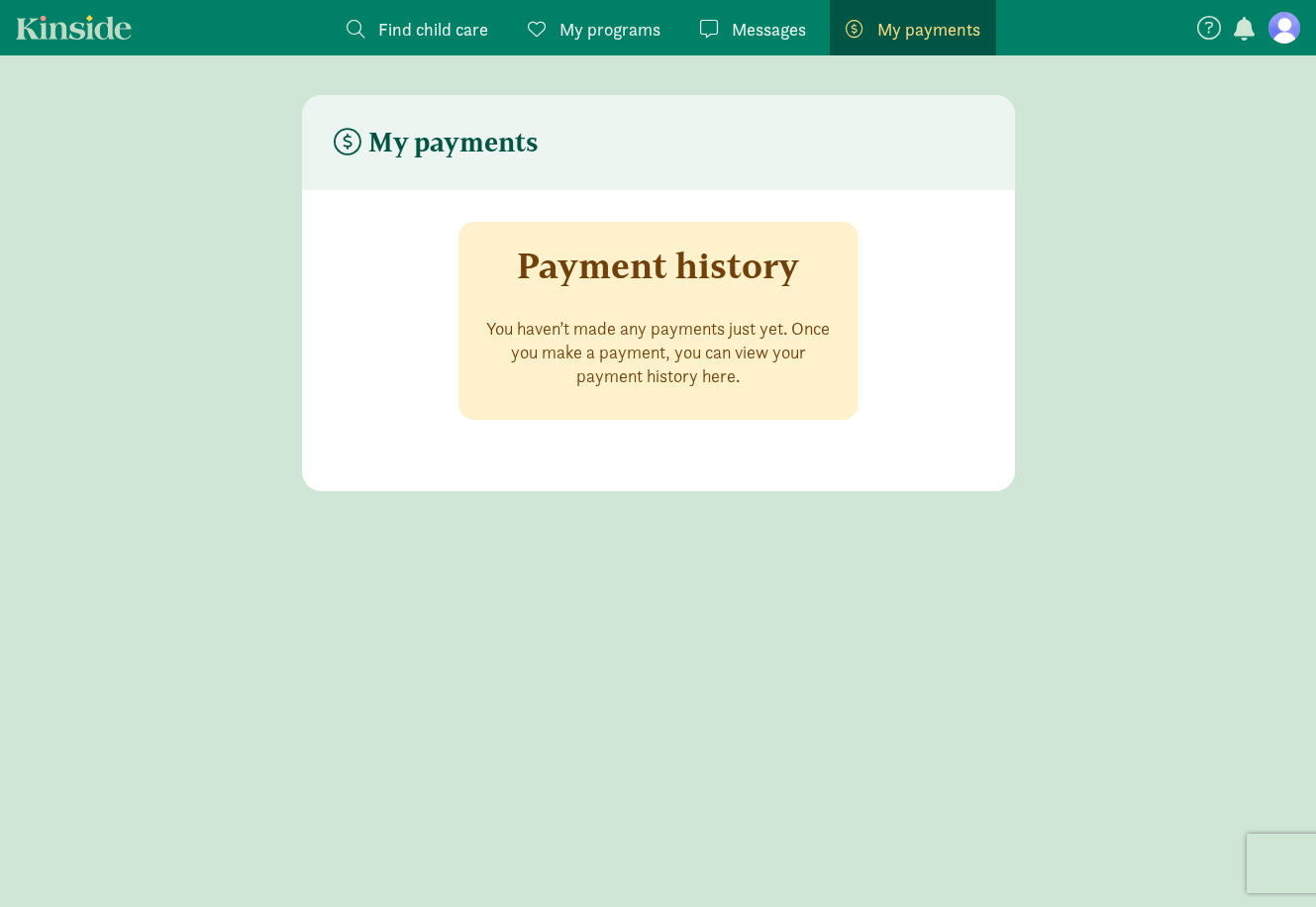 click on "Find child care" at bounding box center (433, 29) 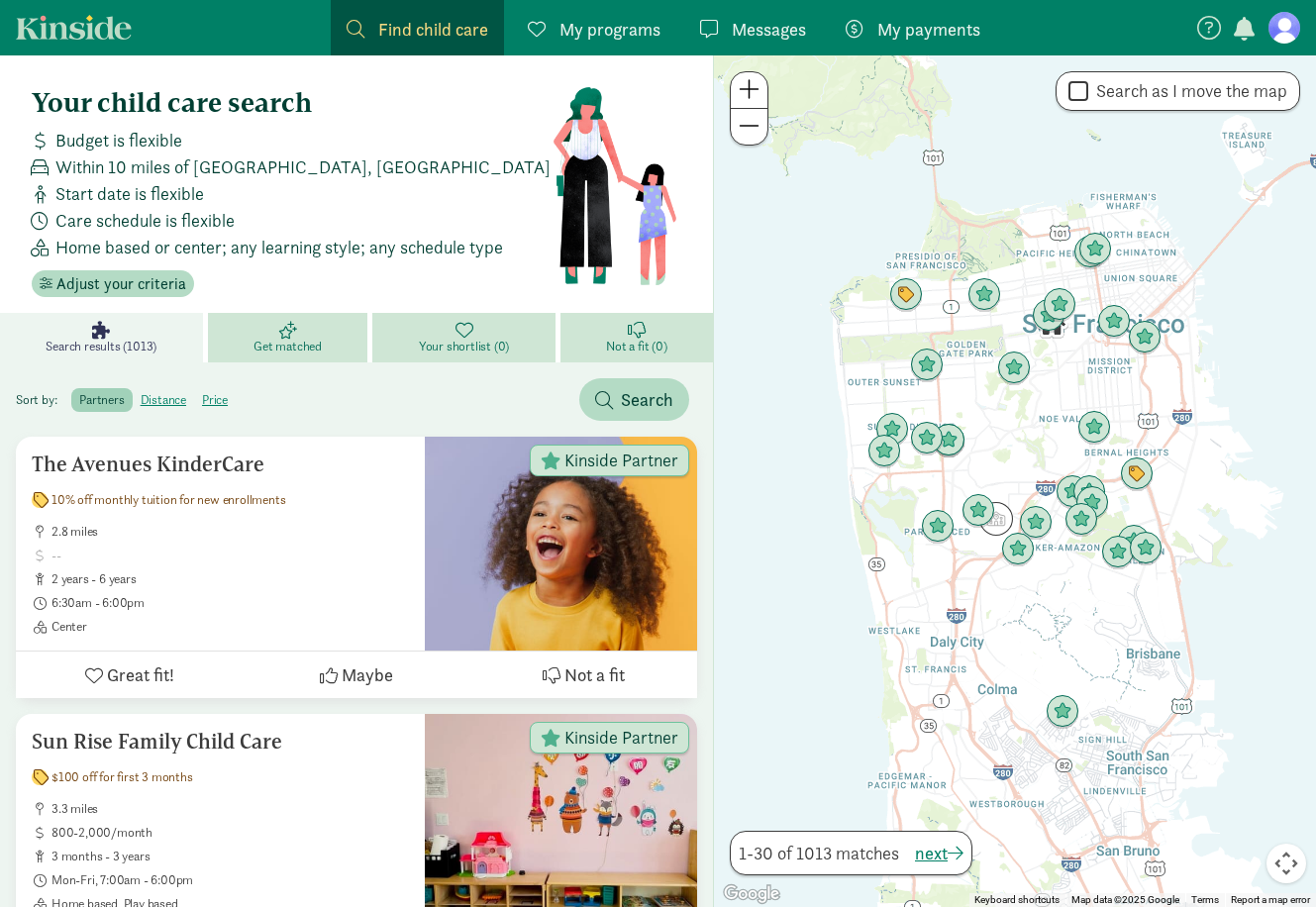 click on "Search as I move the map" at bounding box center (1187, 91) 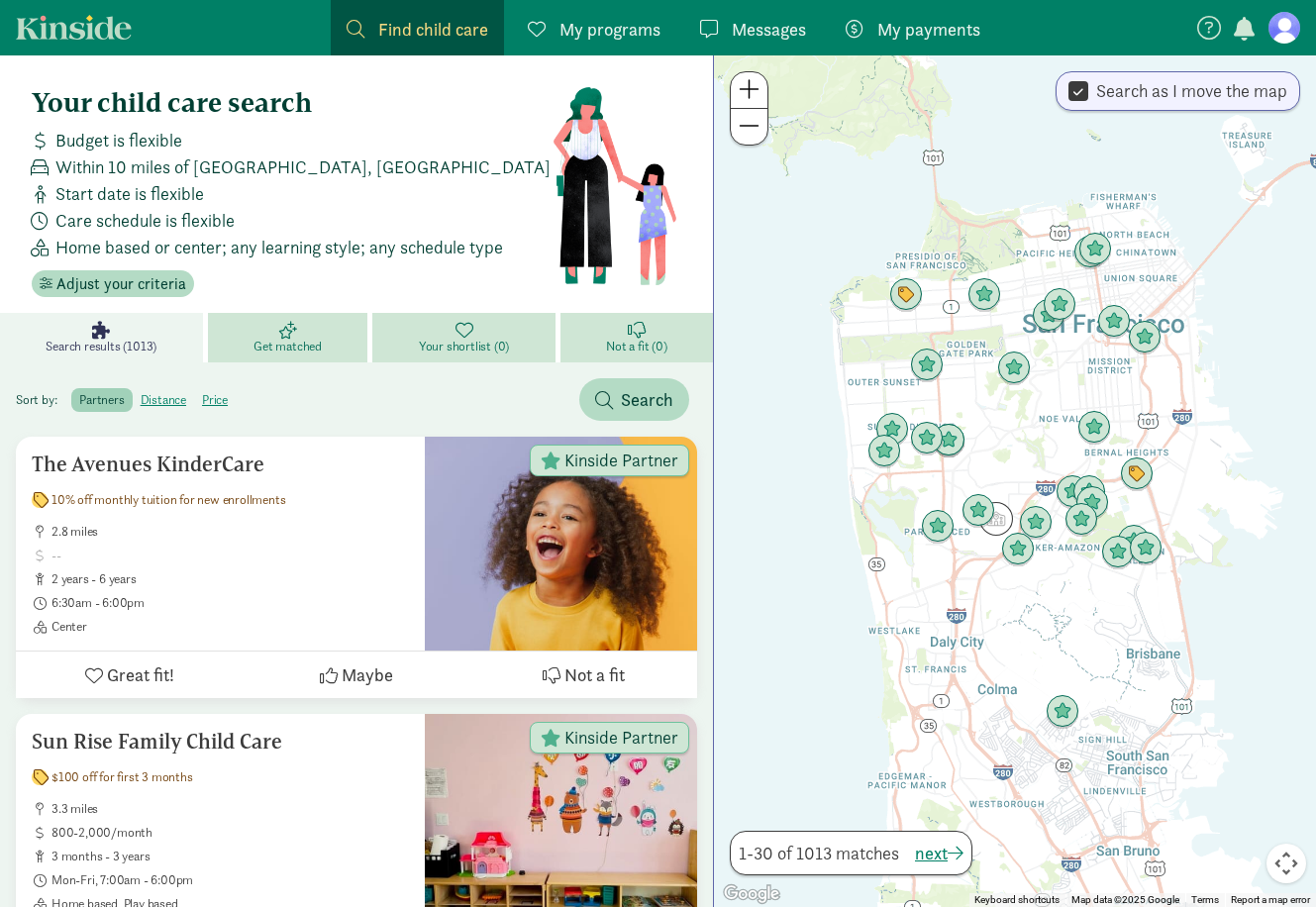 click on "Search as I move the map" at bounding box center [1187, 91] 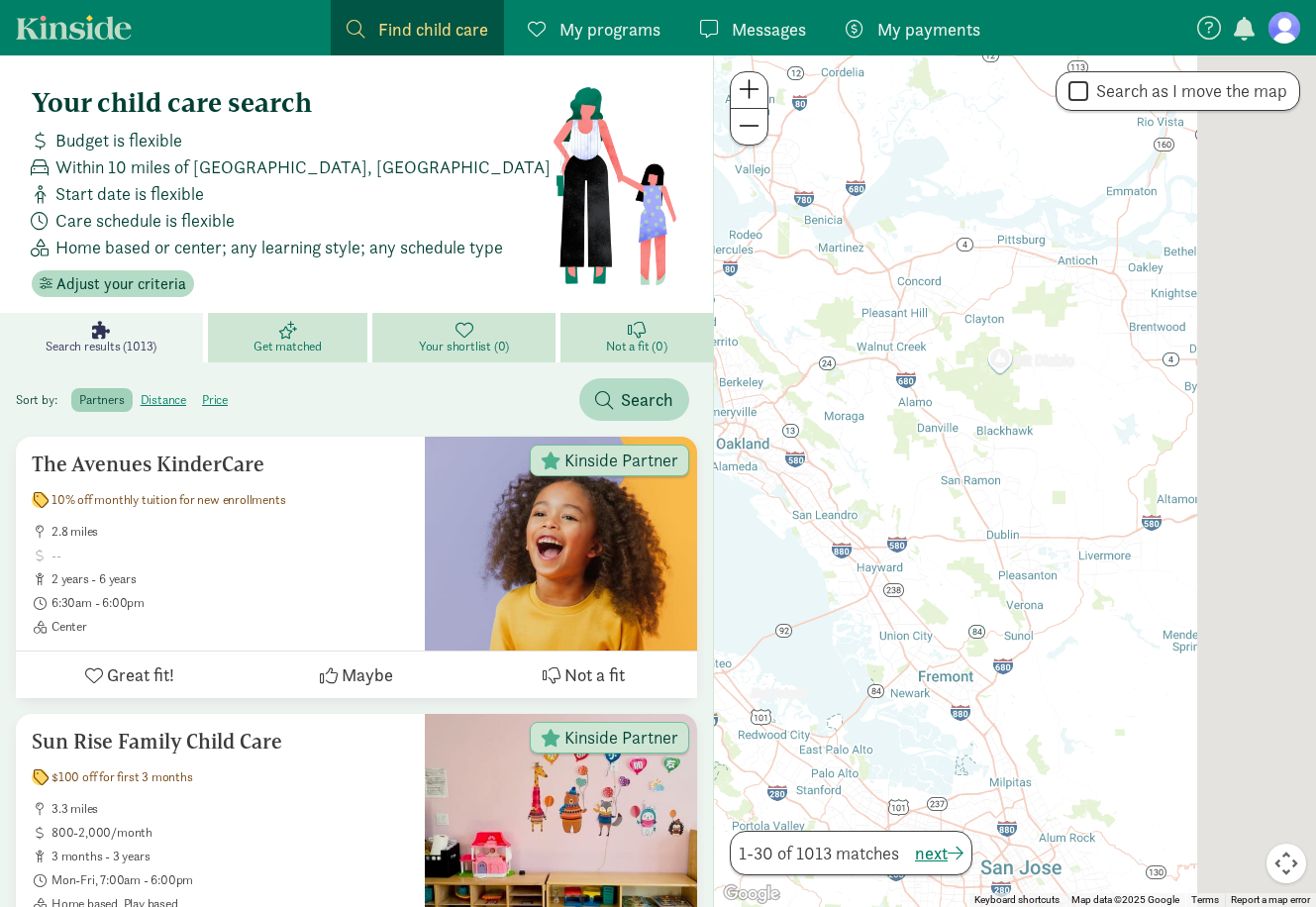 drag, startPoint x: 1195, startPoint y: 387, endPoint x: 698, endPoint y: 426, distance: 498.52783 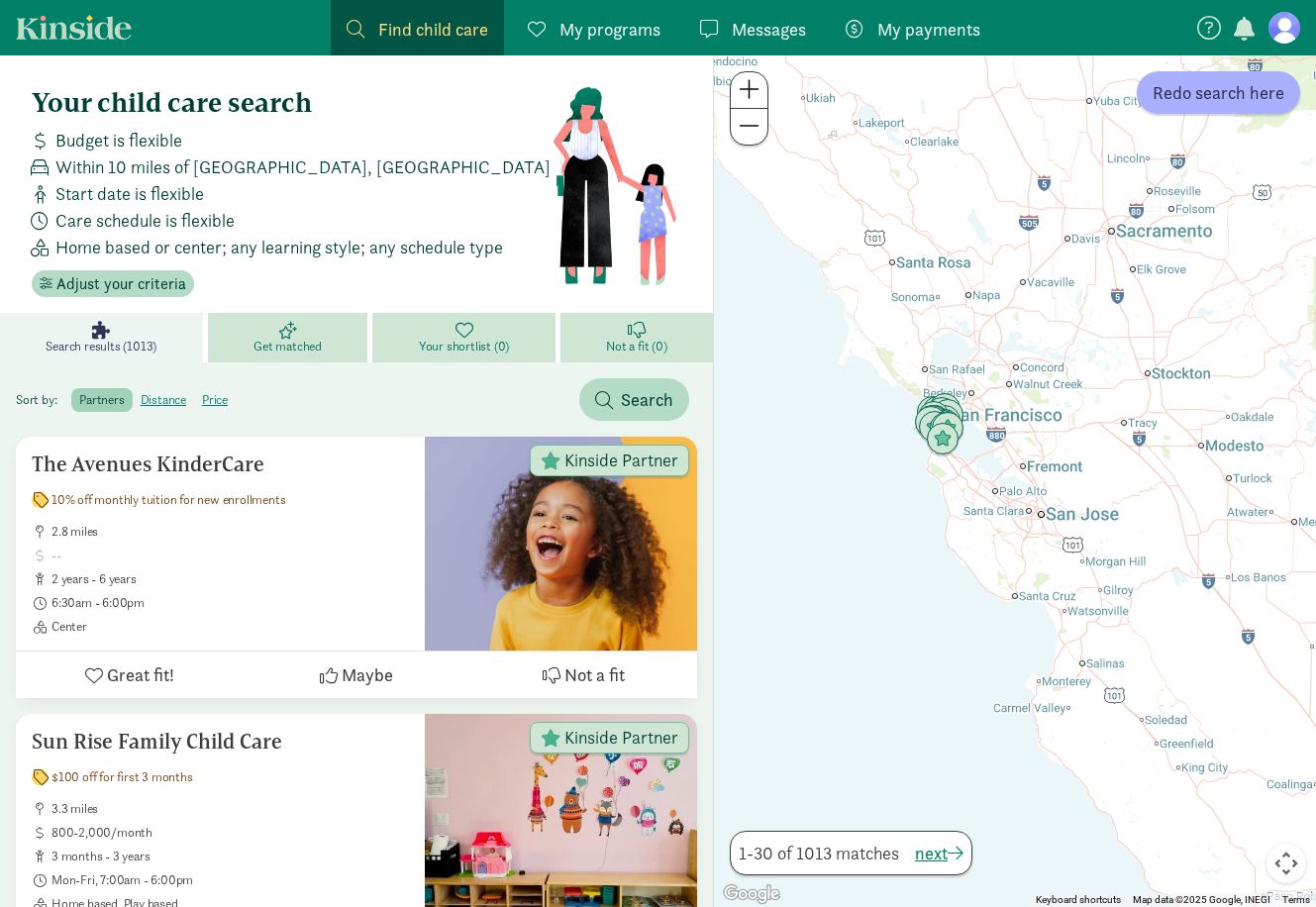 drag, startPoint x: 1263, startPoint y: 273, endPoint x: 778, endPoint y: 407, distance: 503.17095 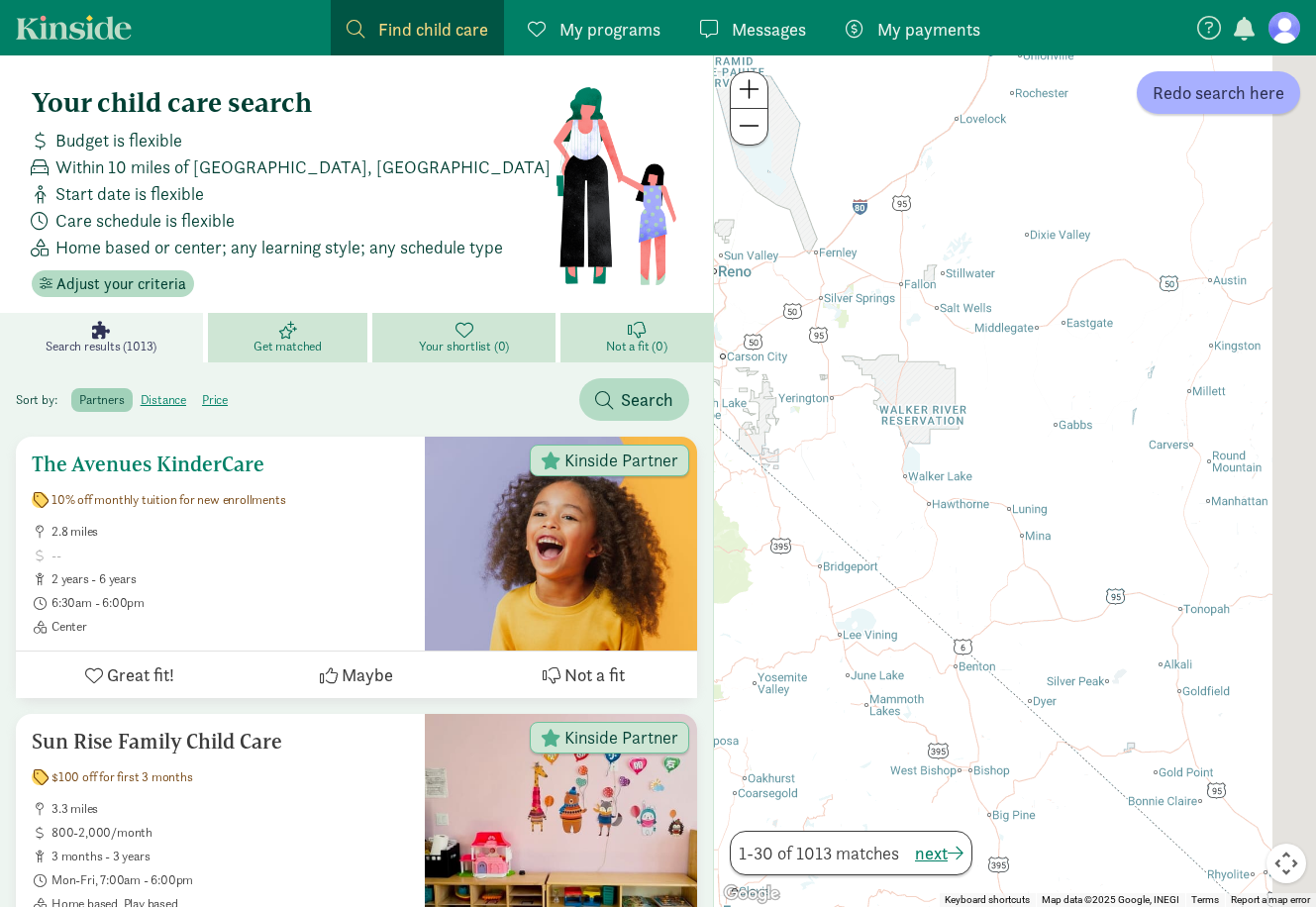 drag, startPoint x: 1104, startPoint y: 276, endPoint x: 690, endPoint y: 492, distance: 466.96038 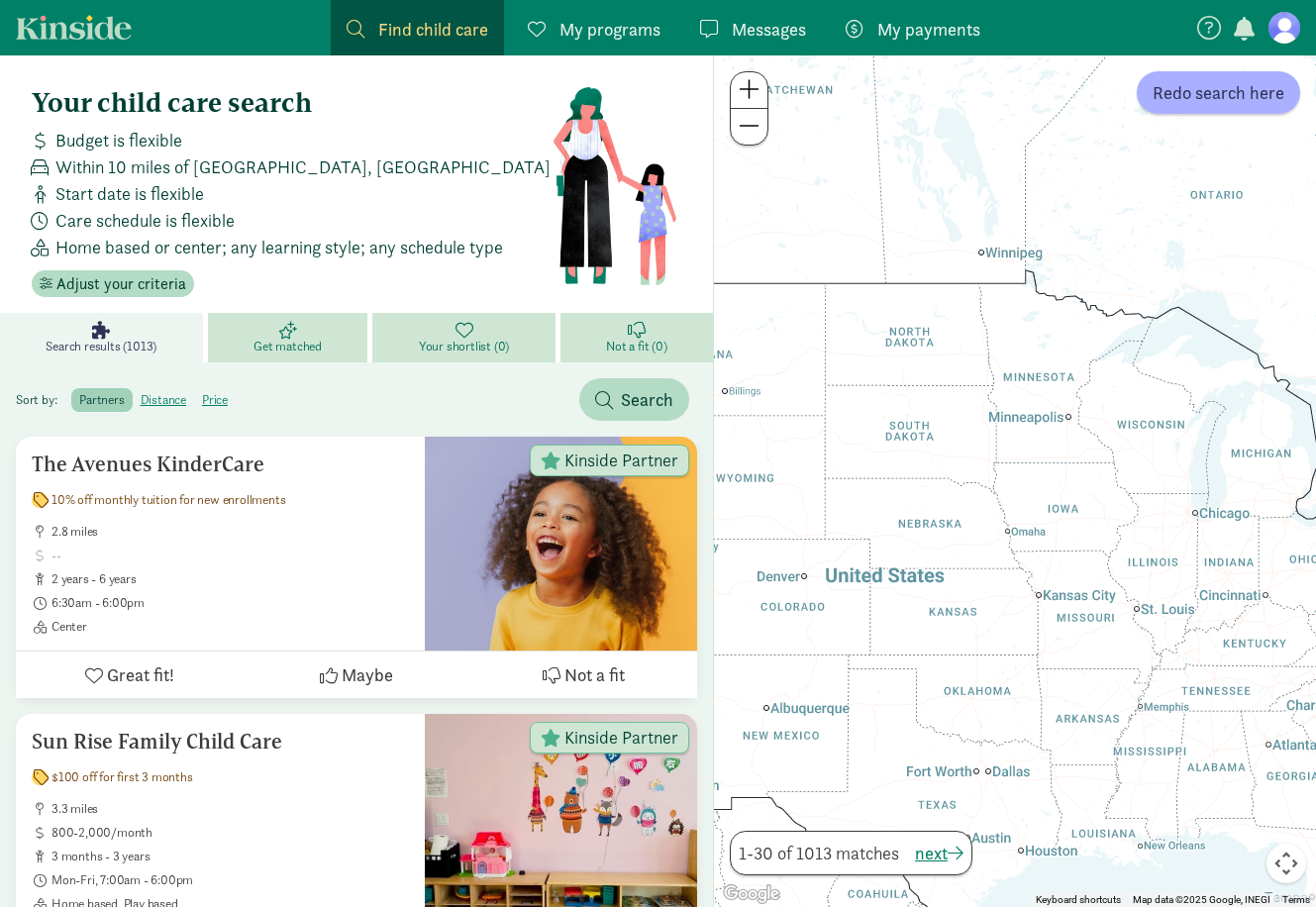 drag, startPoint x: 1248, startPoint y: 249, endPoint x: 890, endPoint y: 424, distance: 398.48337 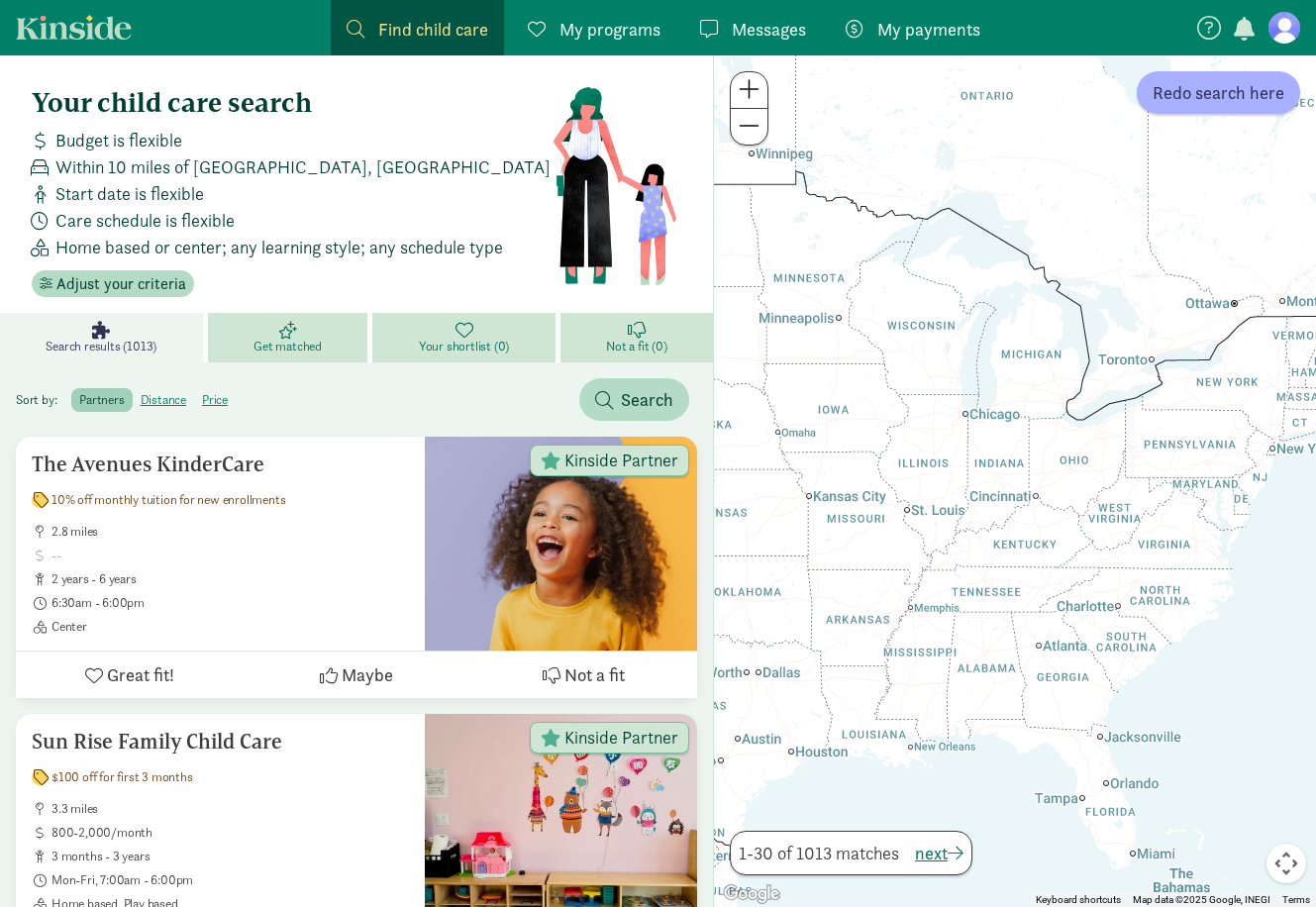 drag, startPoint x: 1127, startPoint y: 430, endPoint x: 889, endPoint y: 329, distance: 258.544 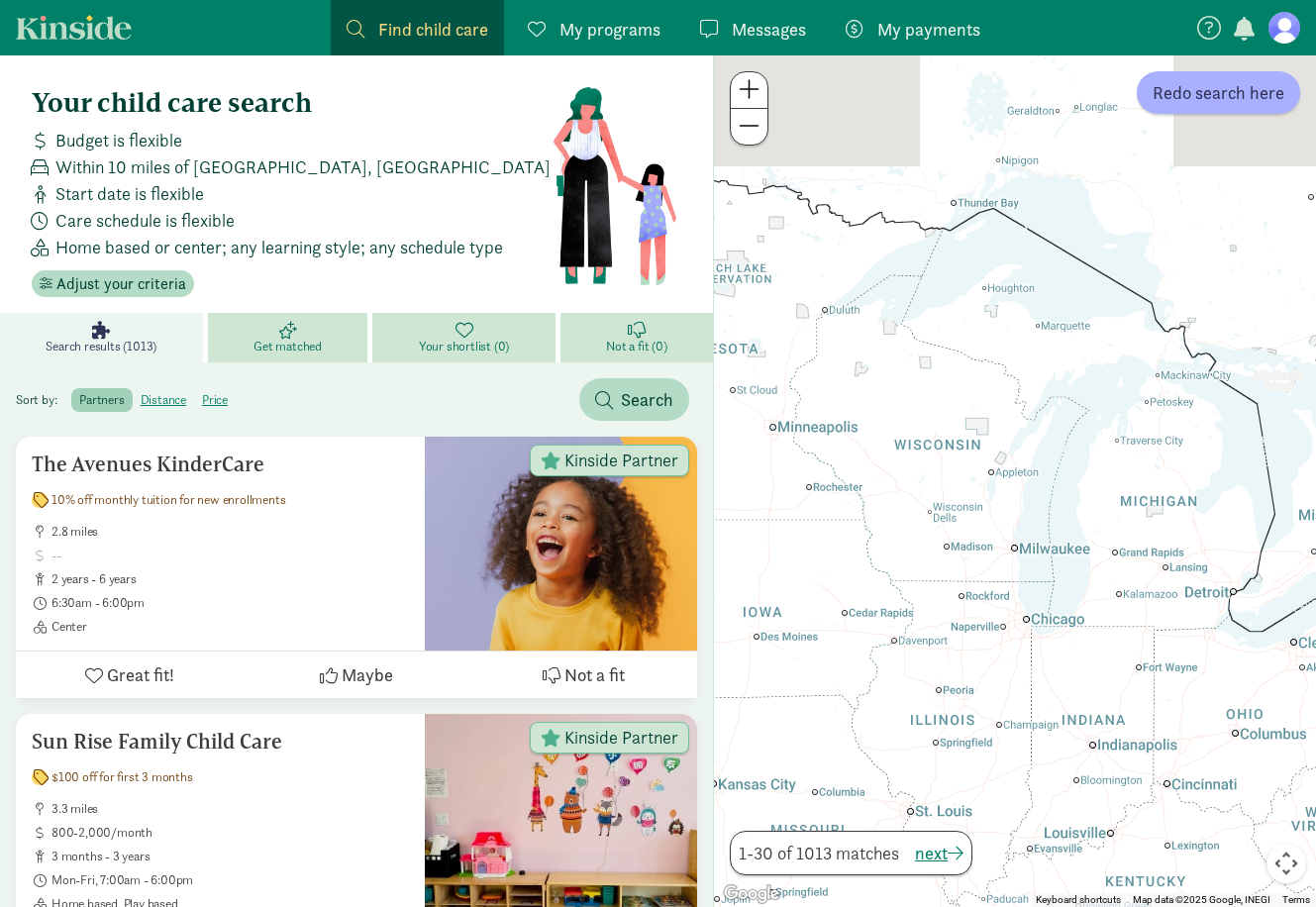 drag, startPoint x: 838, startPoint y: 315, endPoint x: 877, endPoint y: 473, distance: 162.74213 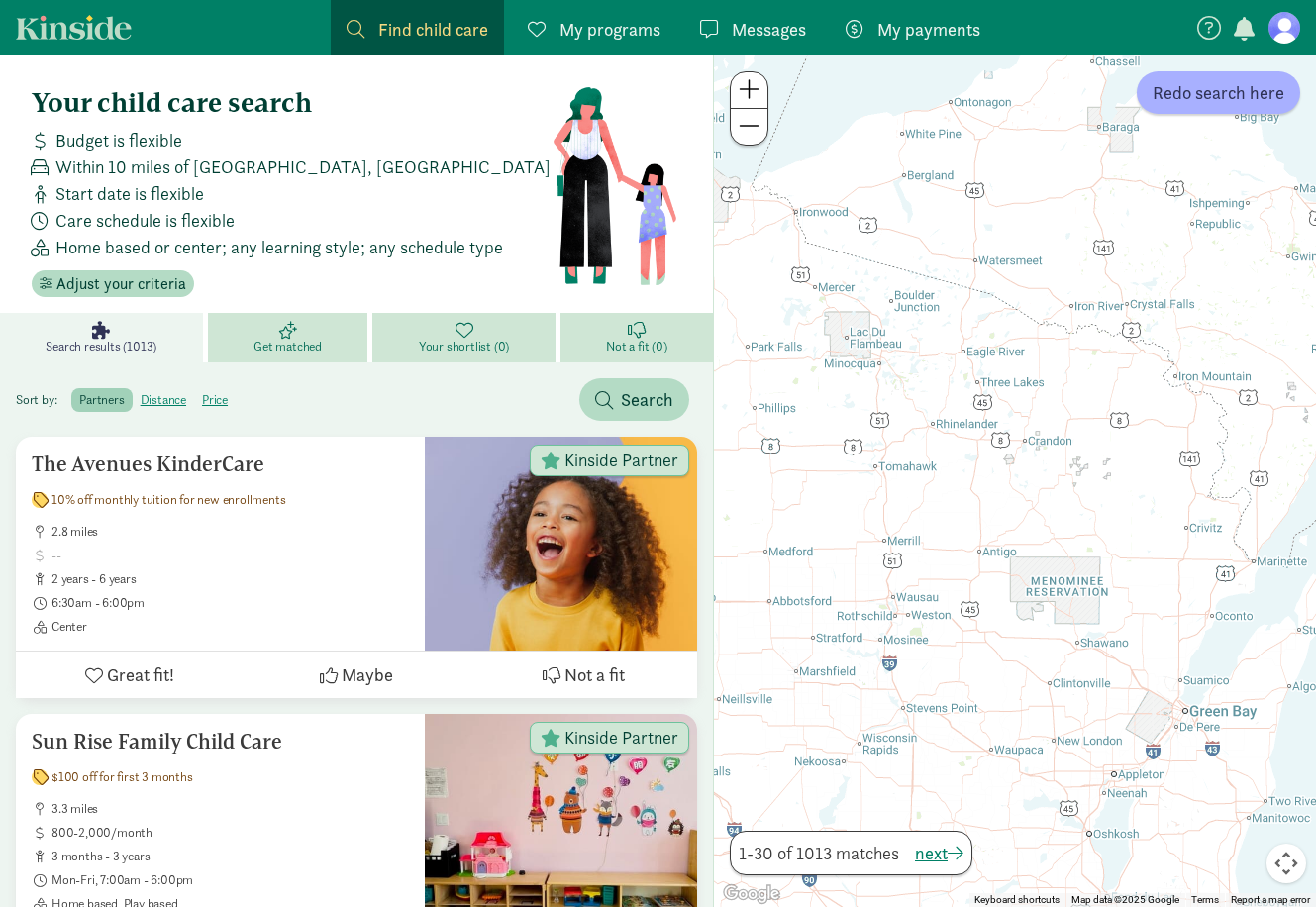 drag, startPoint x: 879, startPoint y: 403, endPoint x: 844, endPoint y: 610, distance: 209.93809 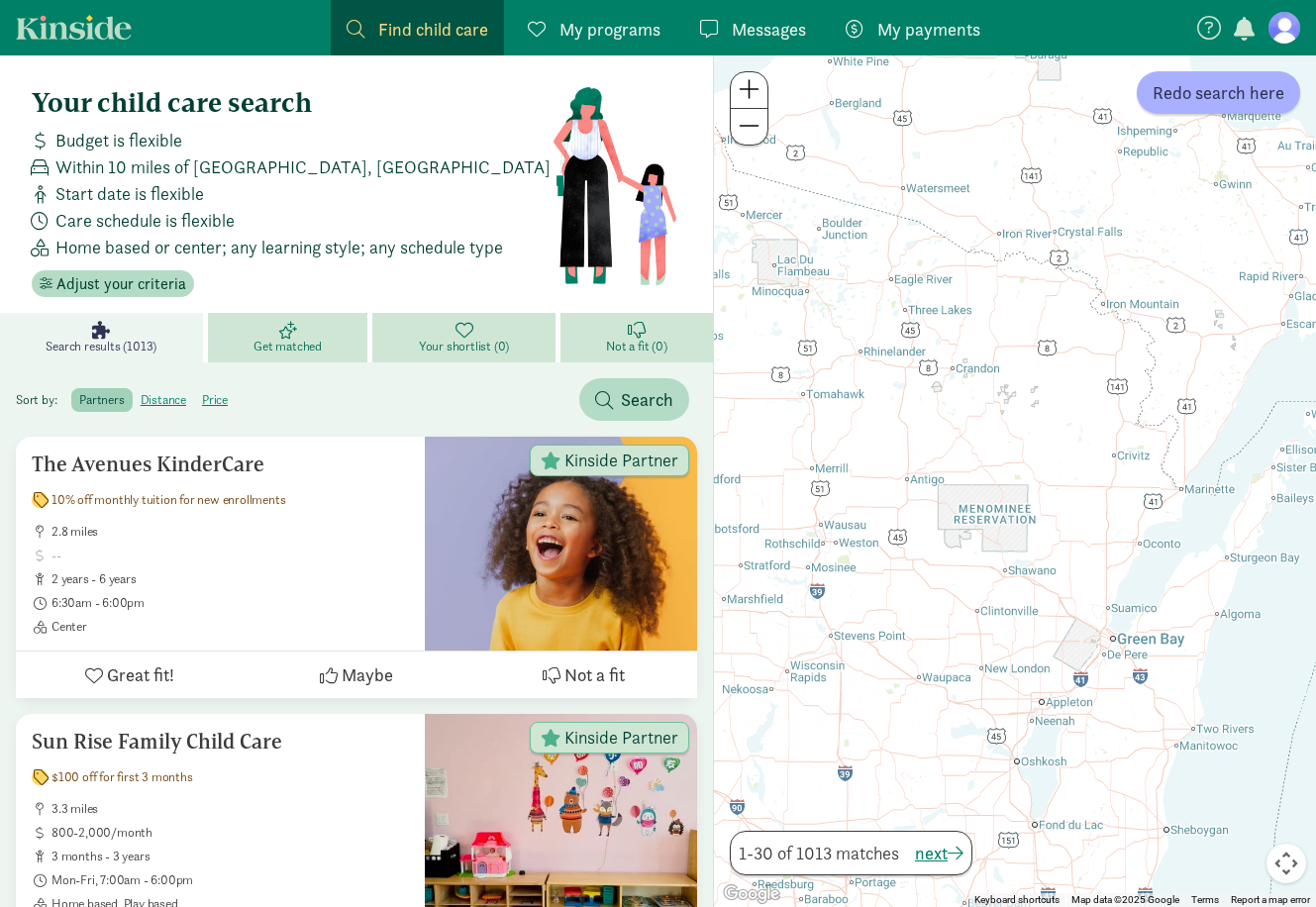 drag, startPoint x: 1151, startPoint y: 522, endPoint x: 1070, endPoint y: 429, distance: 123.32883 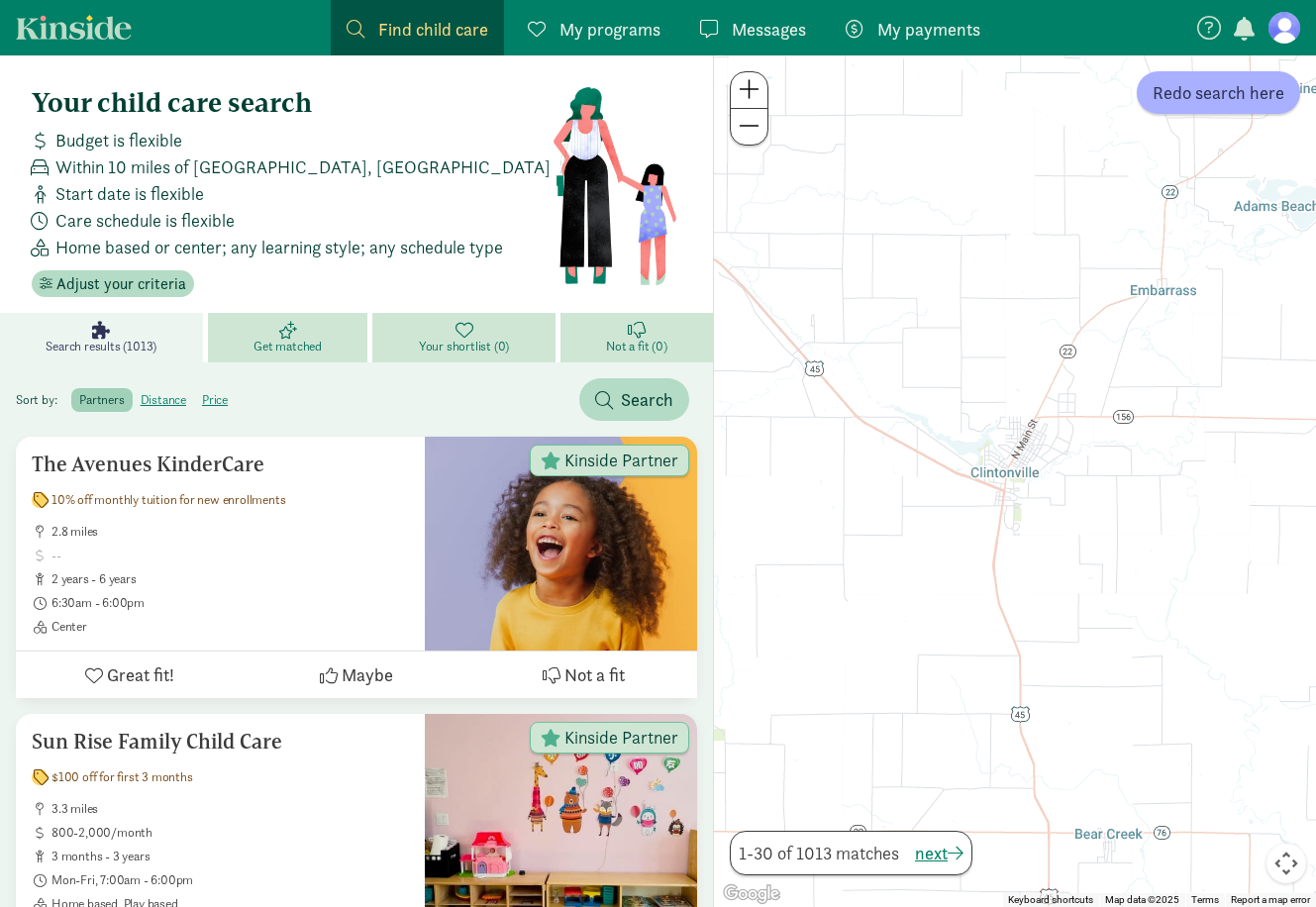 drag, startPoint x: 1190, startPoint y: 555, endPoint x: 1087, endPoint y: 597, distance: 111.234 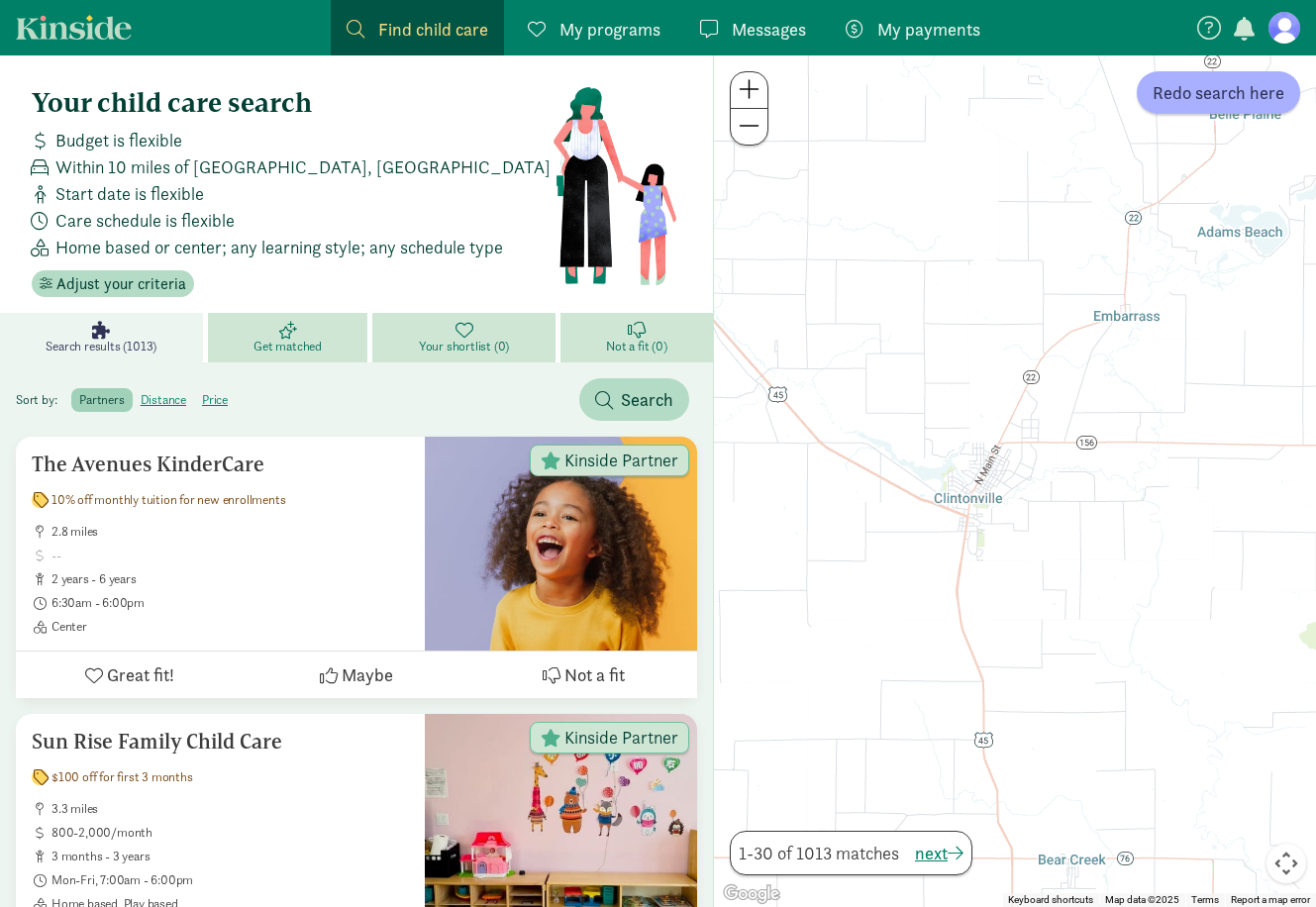 click on "To navigate, press the arrow keys." at bounding box center (1015, 481) 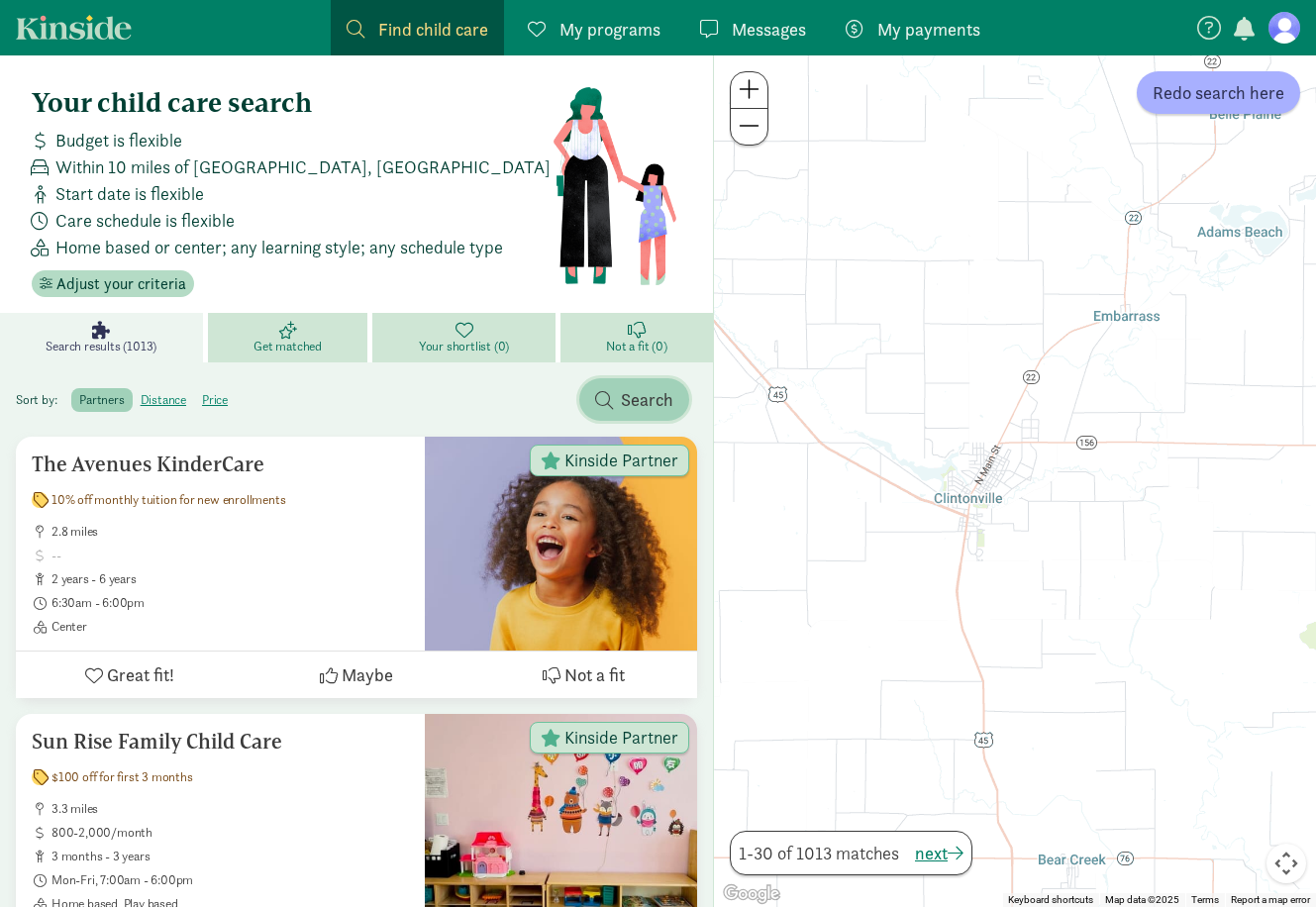 click on "Search" at bounding box center [647, 399] 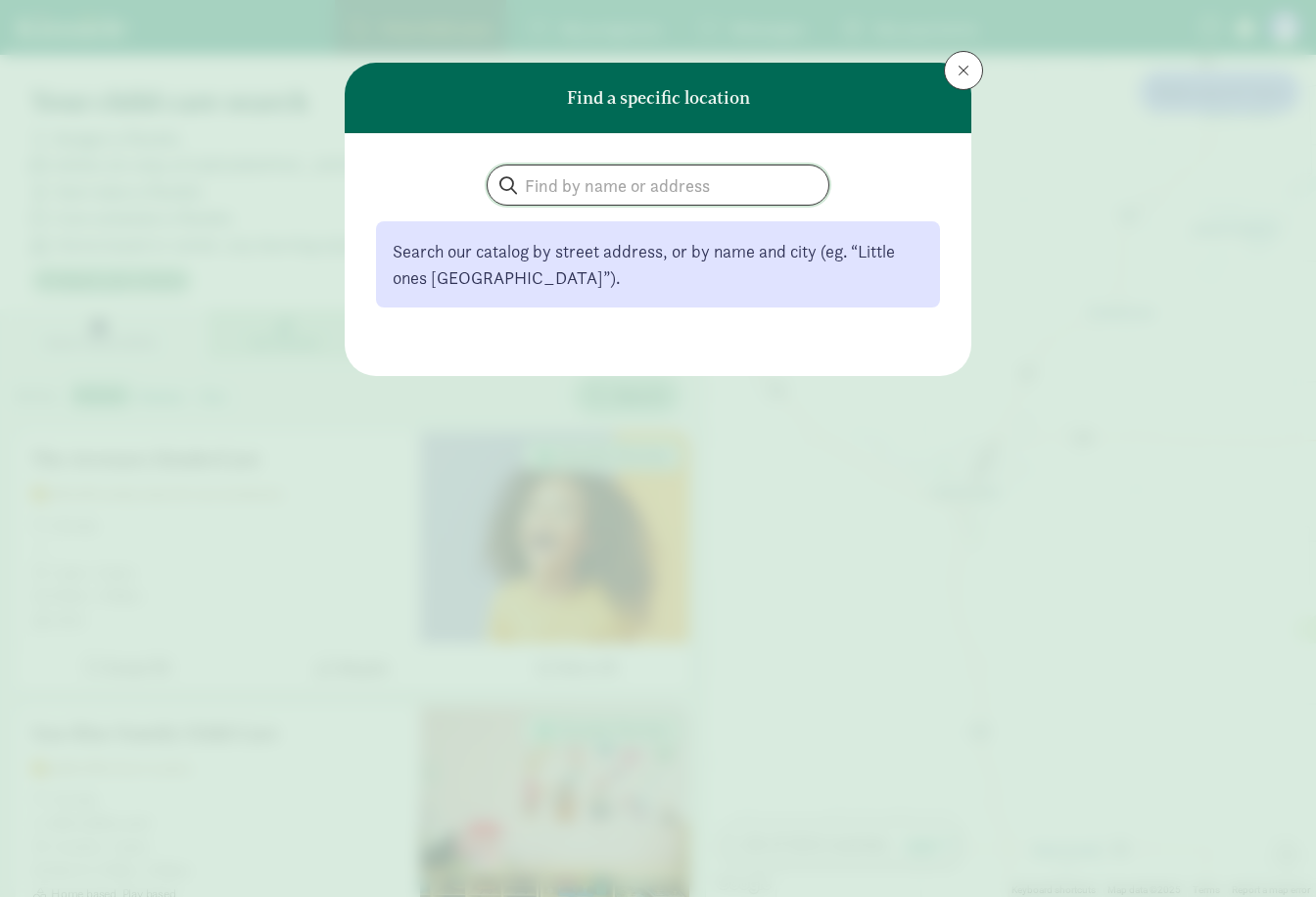 click 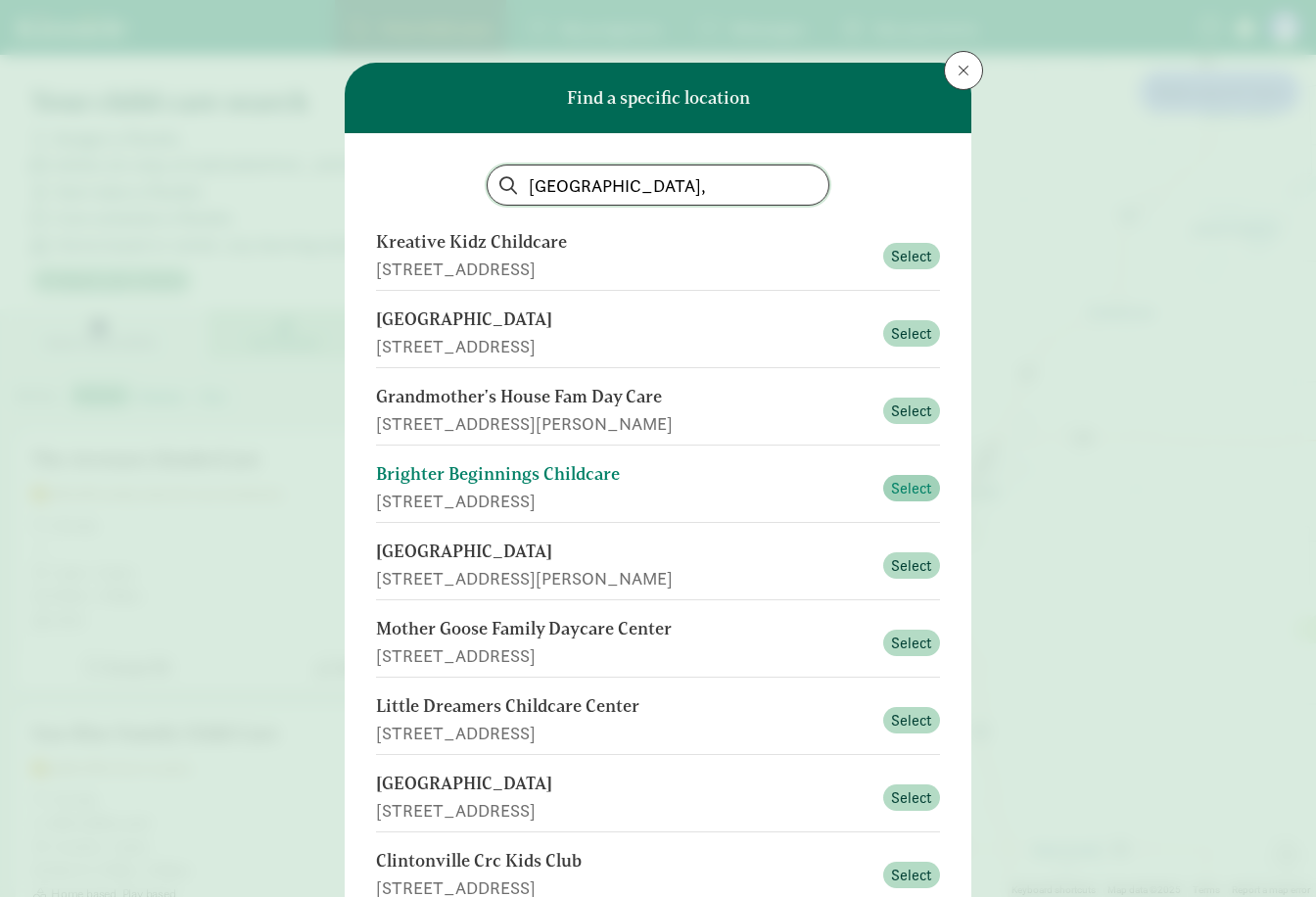 type on "[GEOGRAPHIC_DATA]," 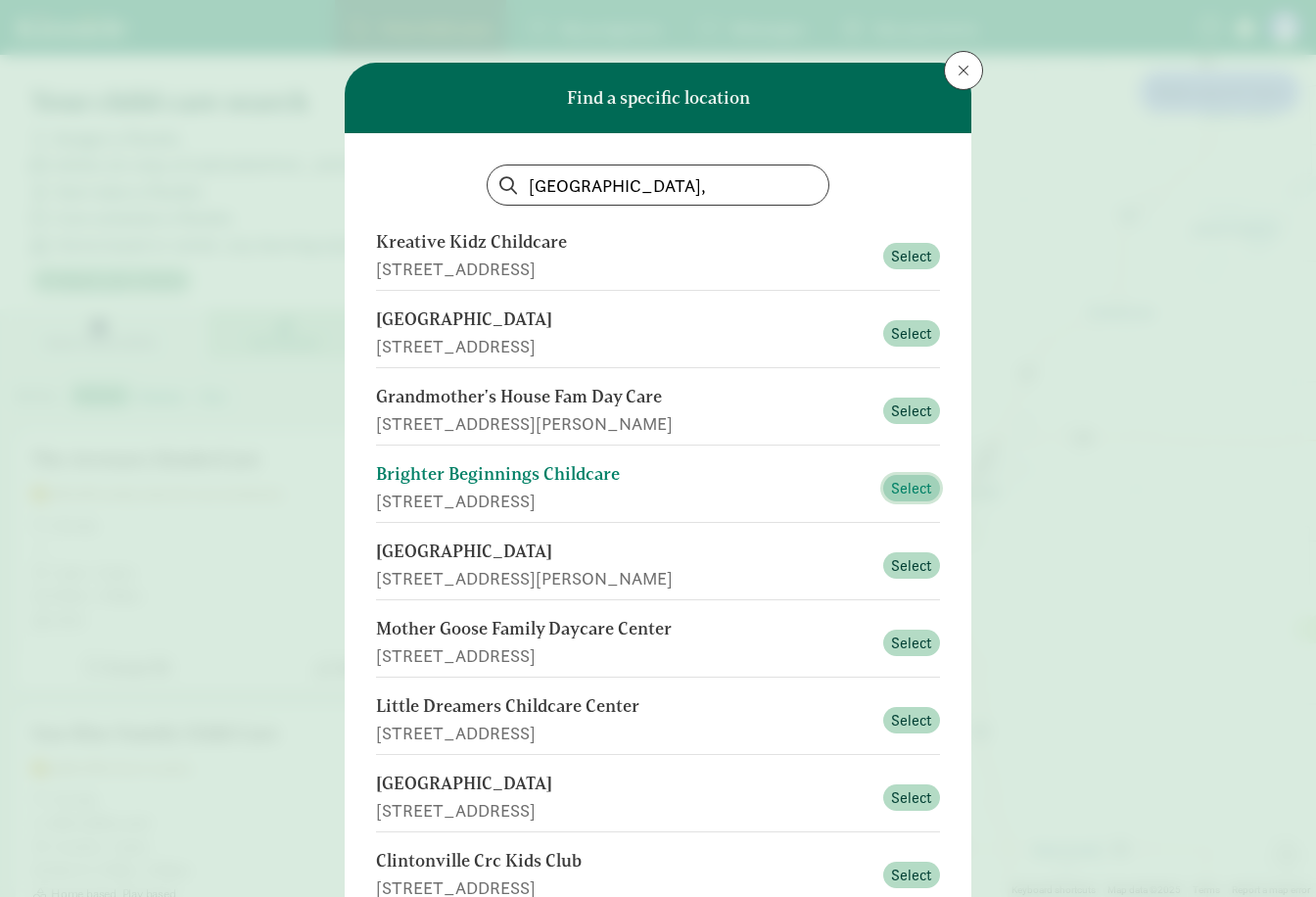 click on "Select" at bounding box center (912, 489) 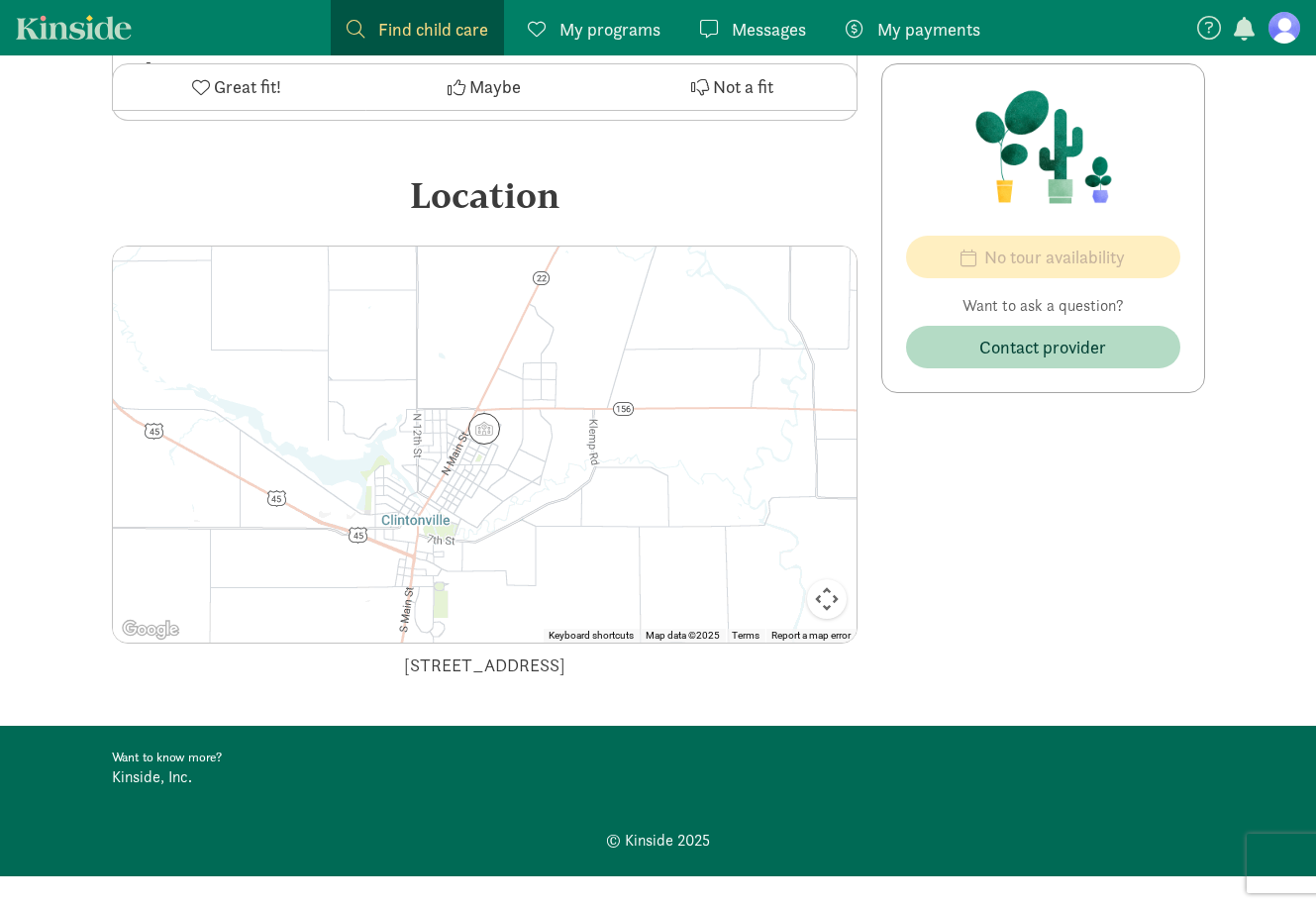 scroll, scrollTop: 787, scrollLeft: 0, axis: vertical 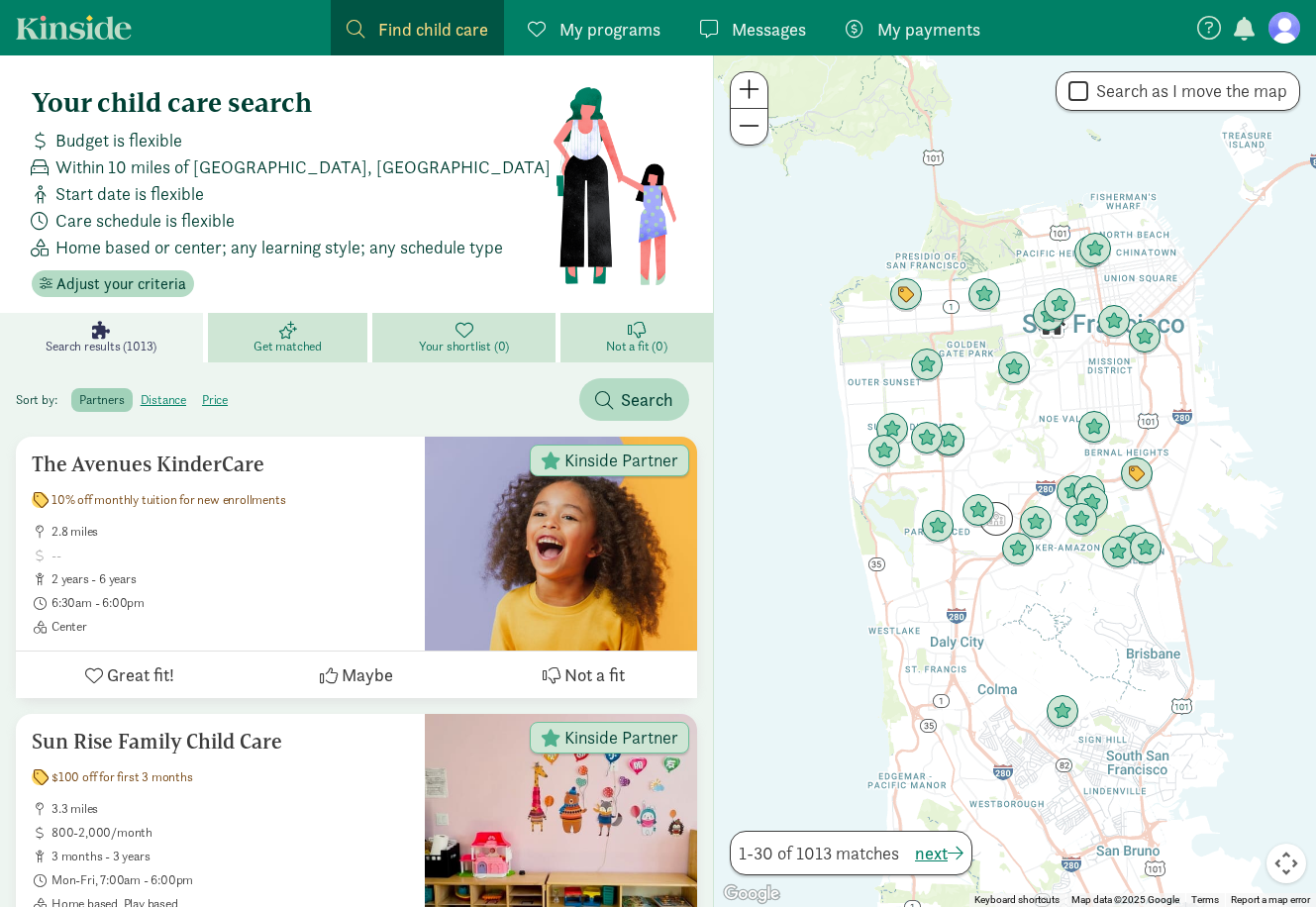 click on "Search as I move the map" at bounding box center [1187, 91] 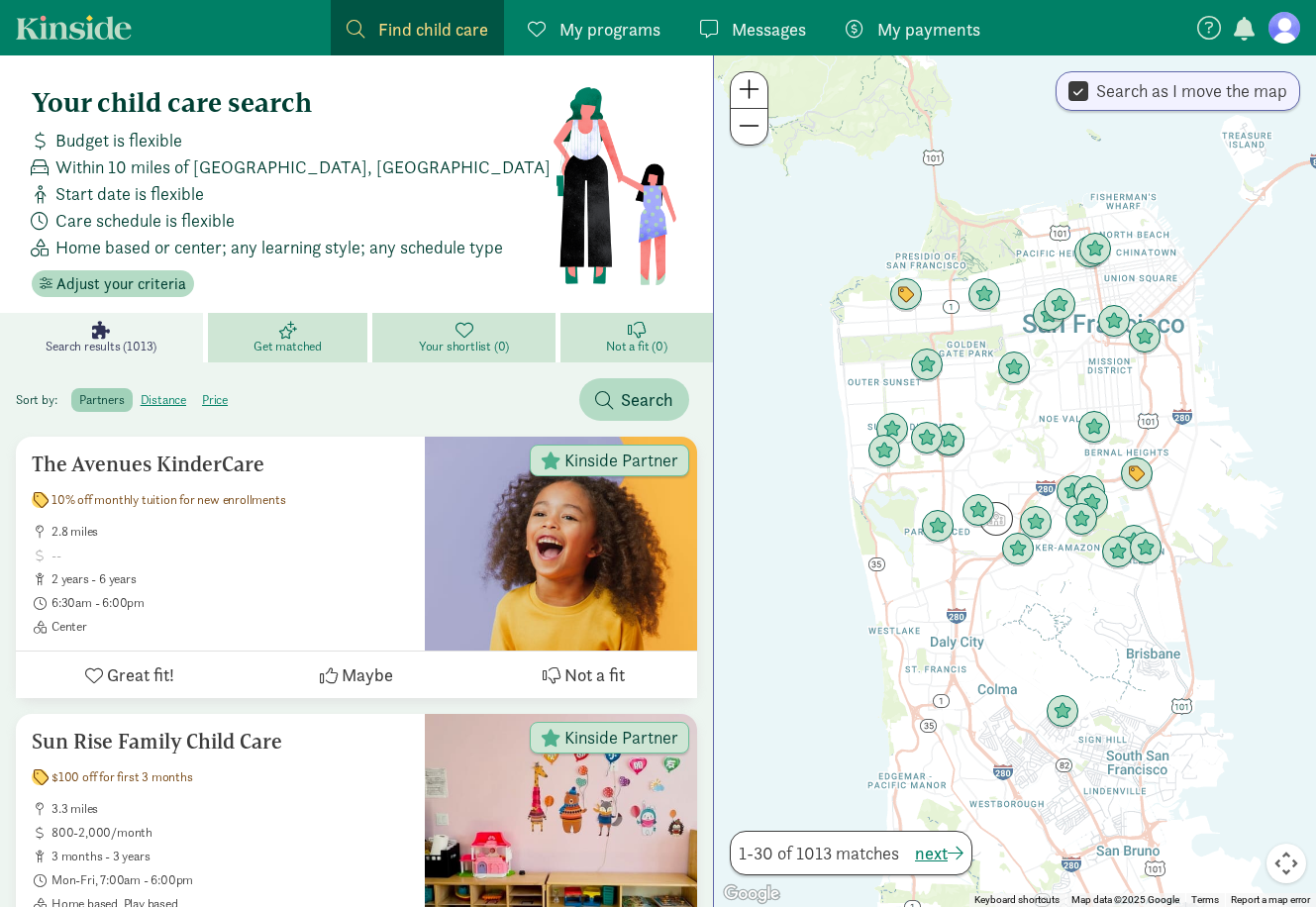 click on "Search as I move the map" at bounding box center [1187, 91] 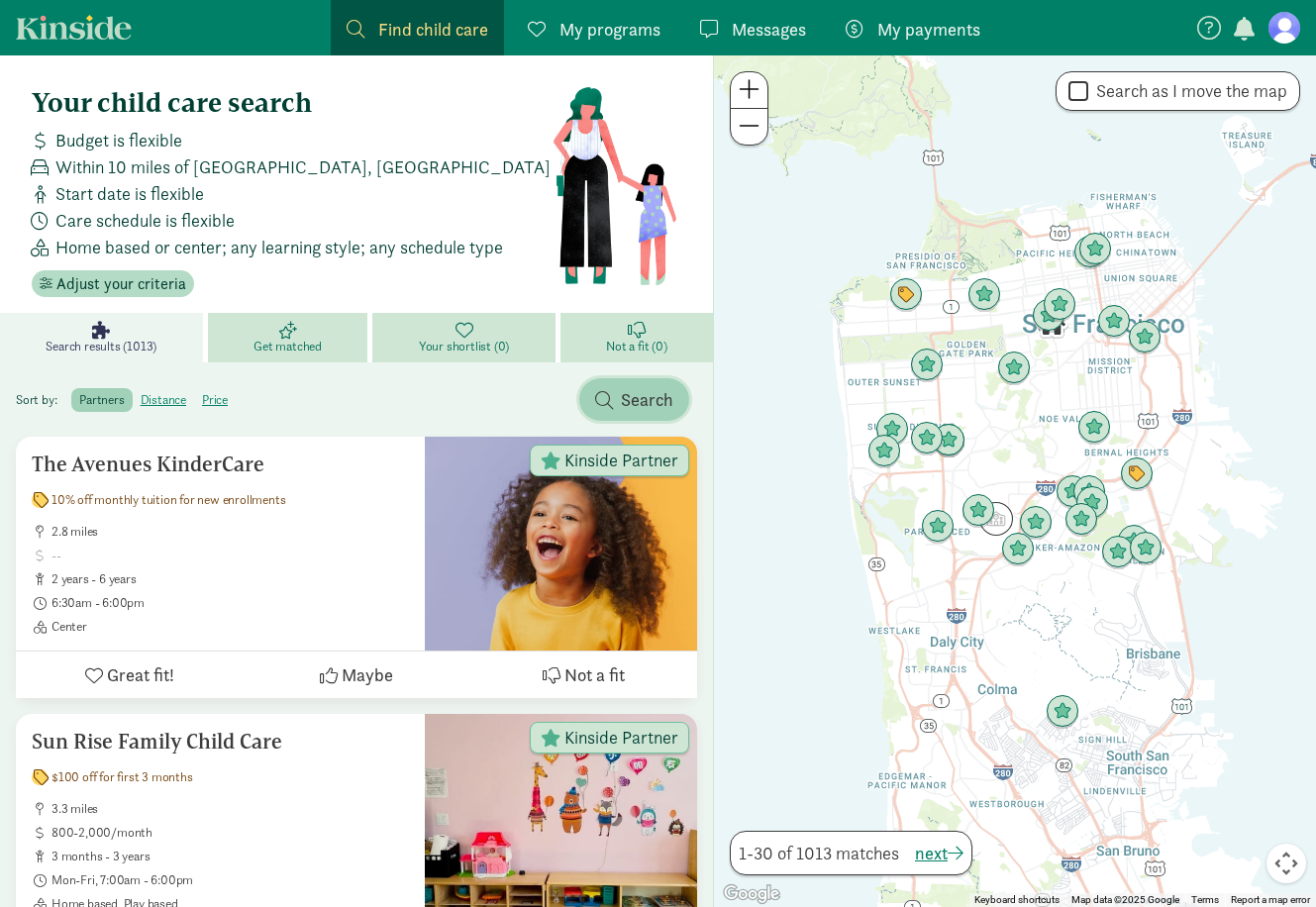 click on "Search" at bounding box center [647, 399] 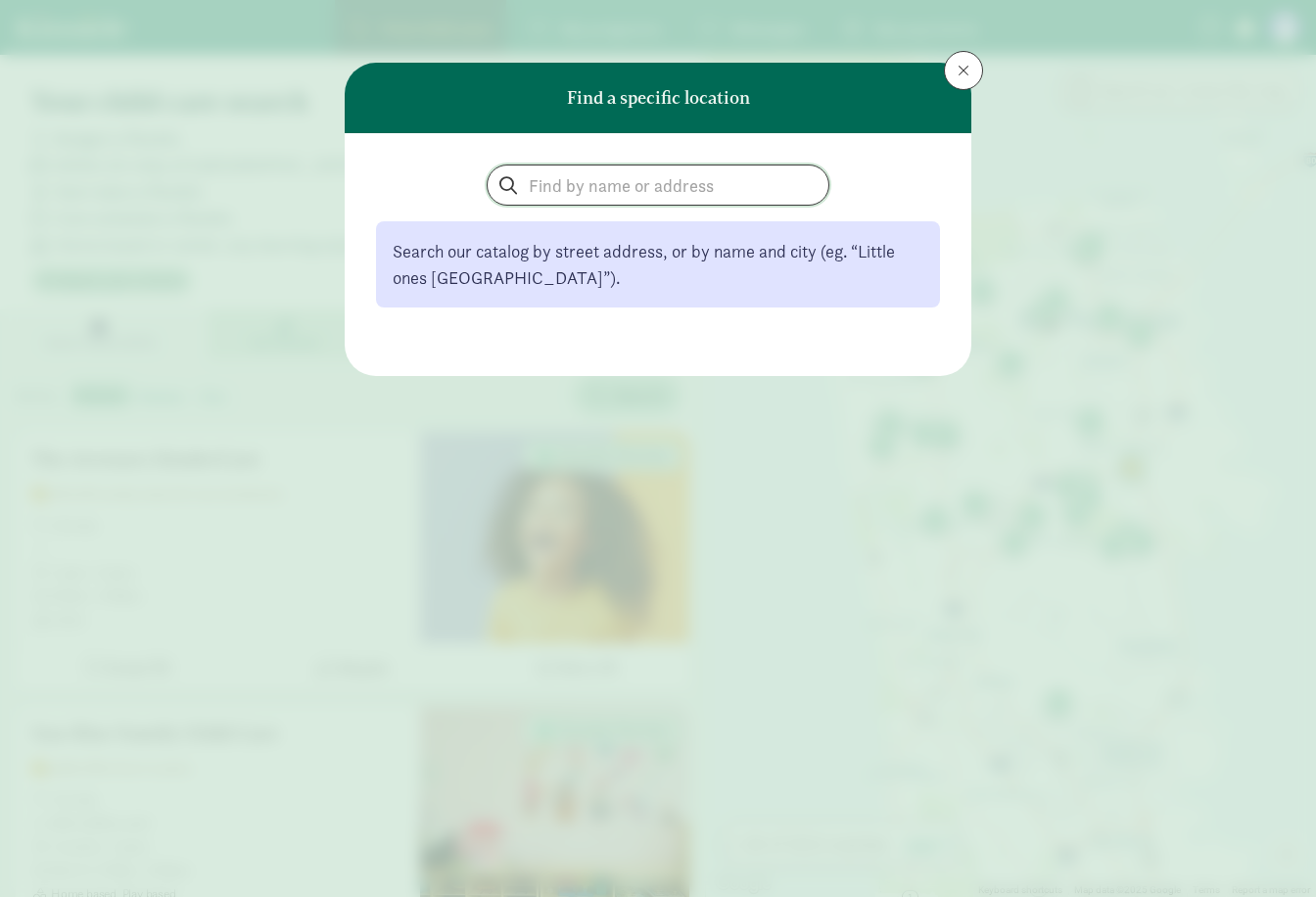 click 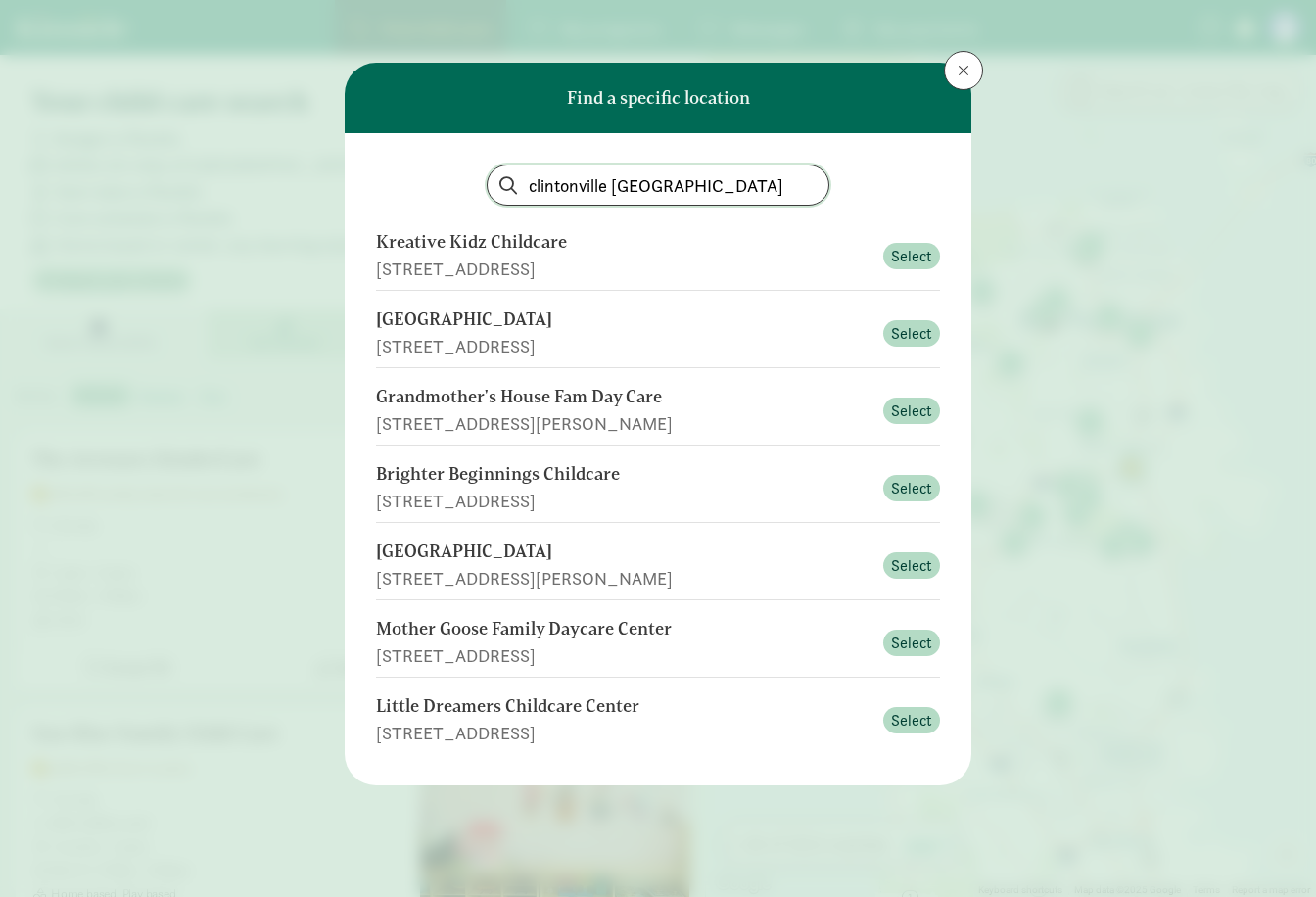 type on "clintonville wi" 